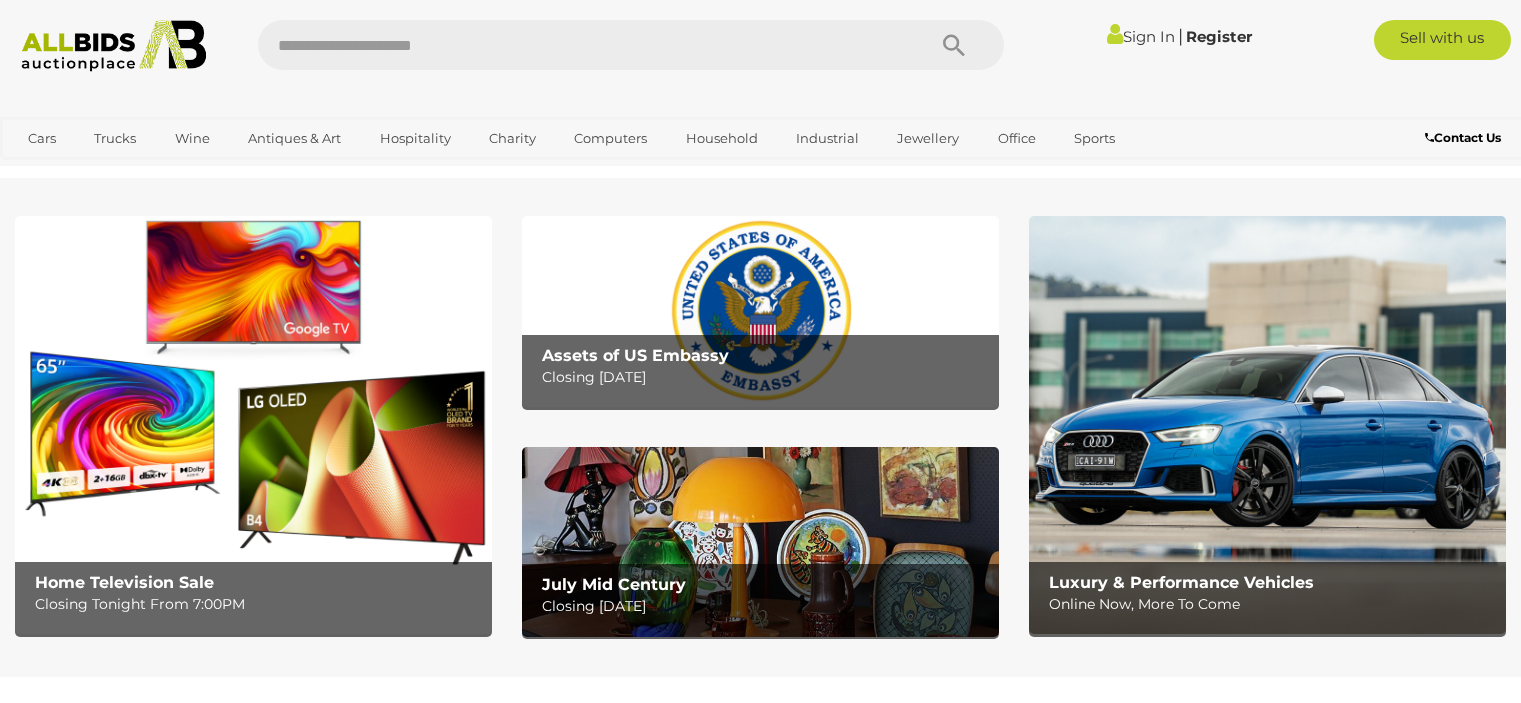 scroll, scrollTop: 0, scrollLeft: 0, axis: both 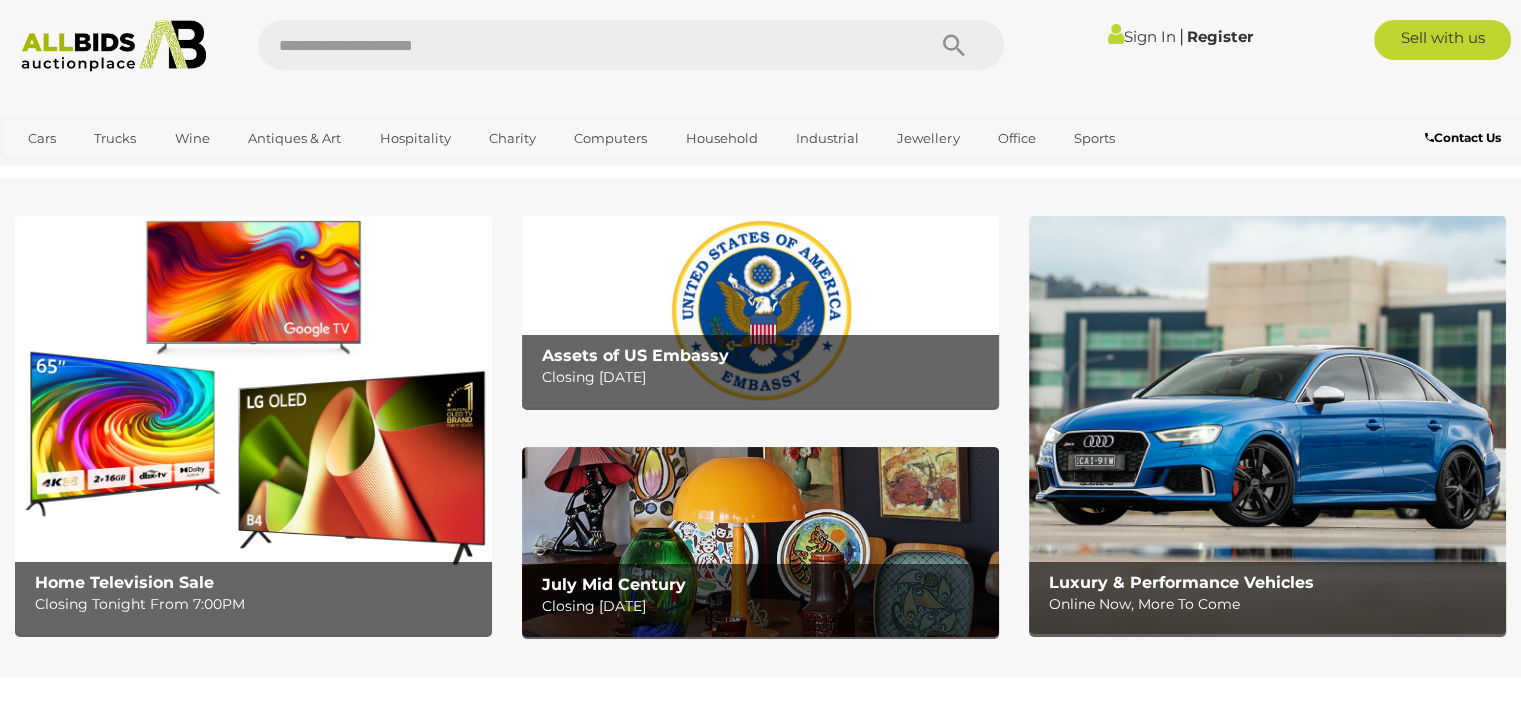 click on "Sign In" at bounding box center [1141, 36] 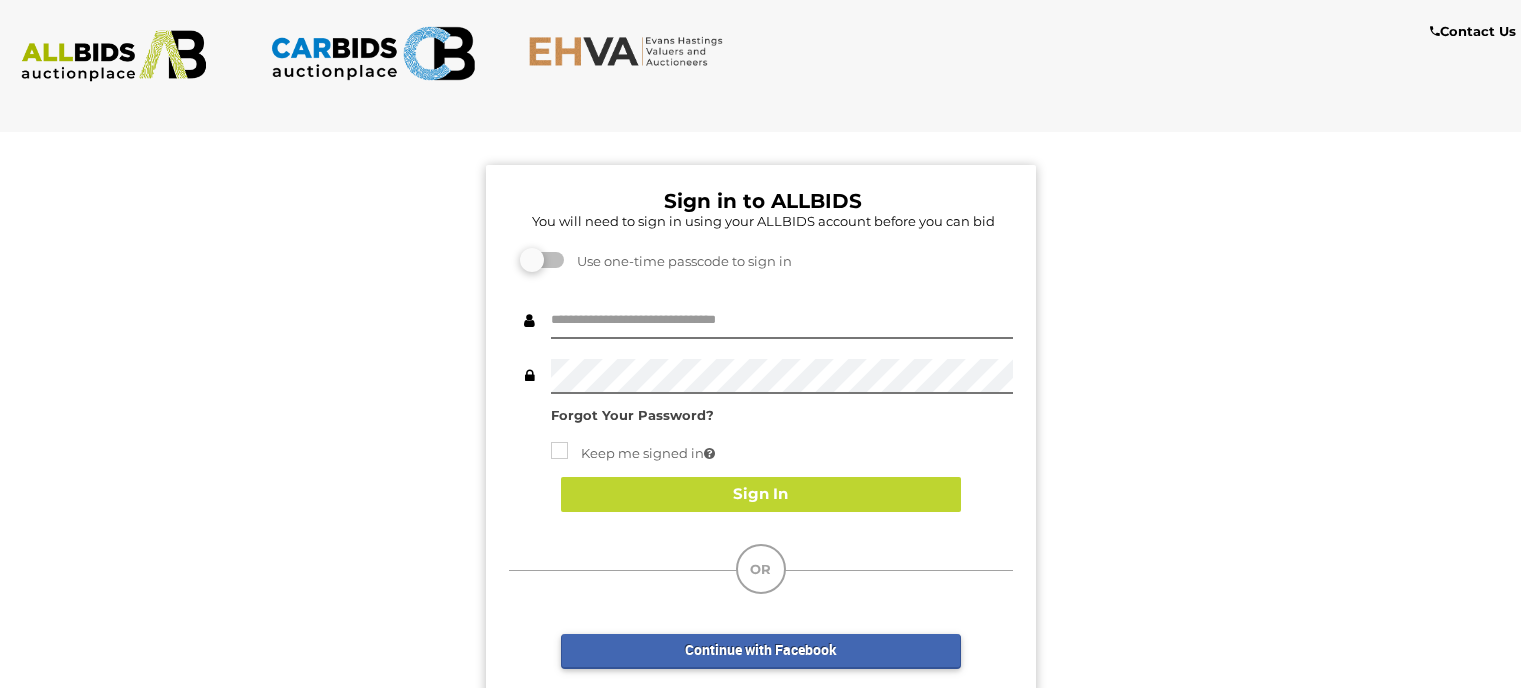 scroll, scrollTop: 0, scrollLeft: 0, axis: both 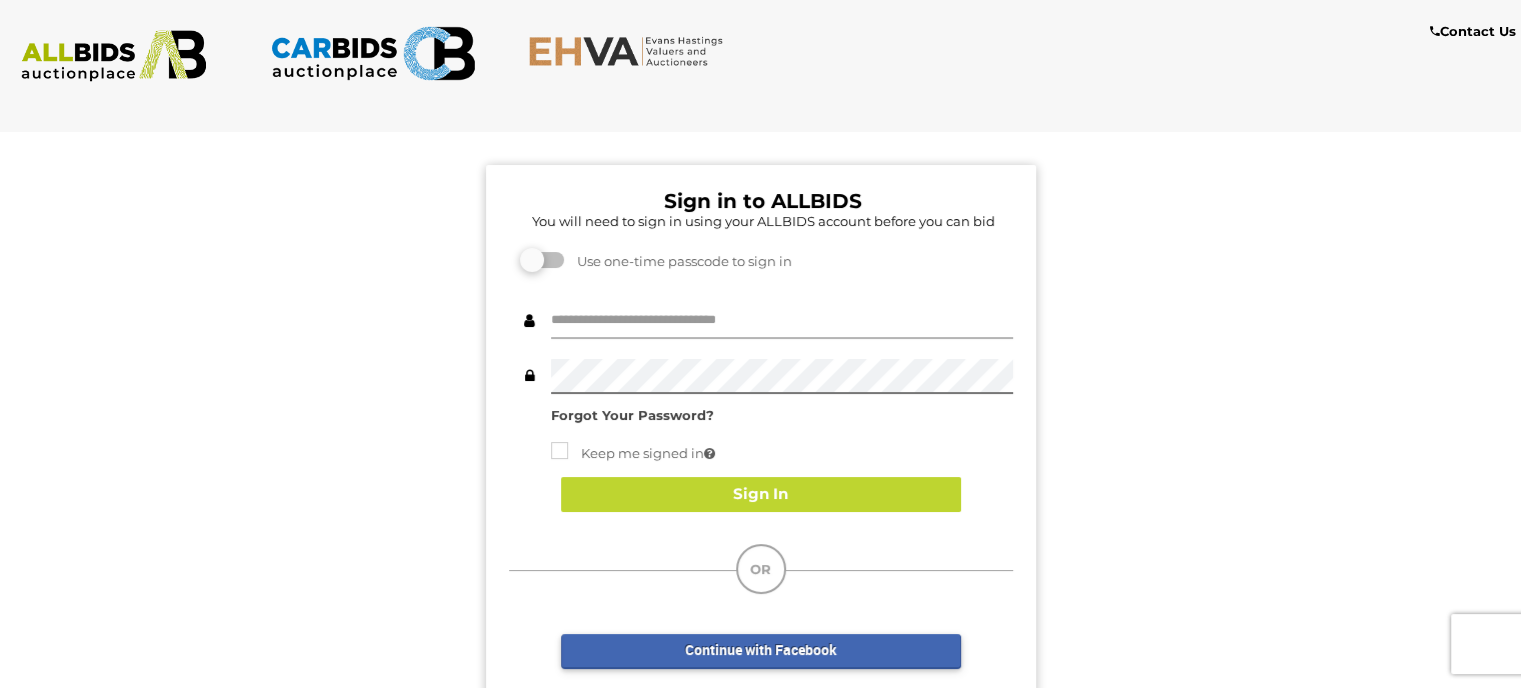 type on "**********" 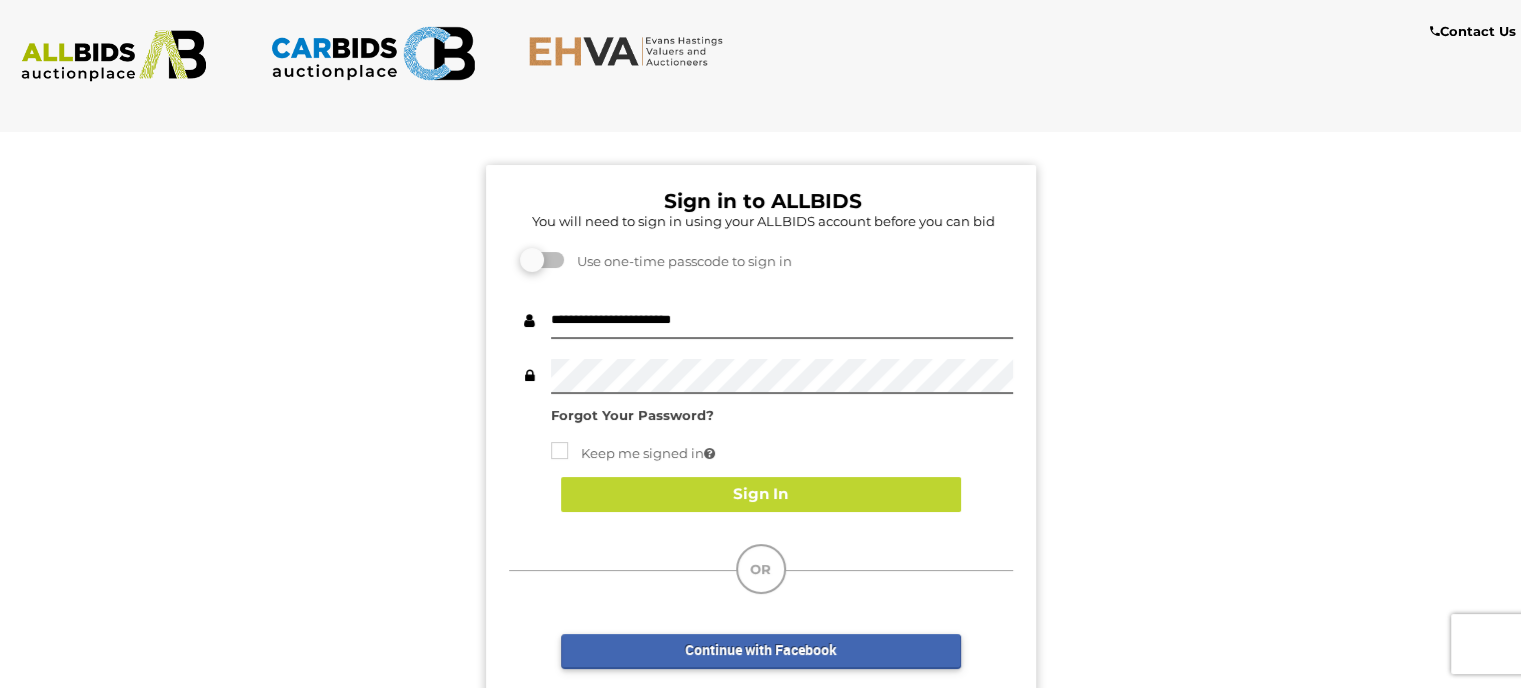 click on "Sign In" at bounding box center (761, 494) 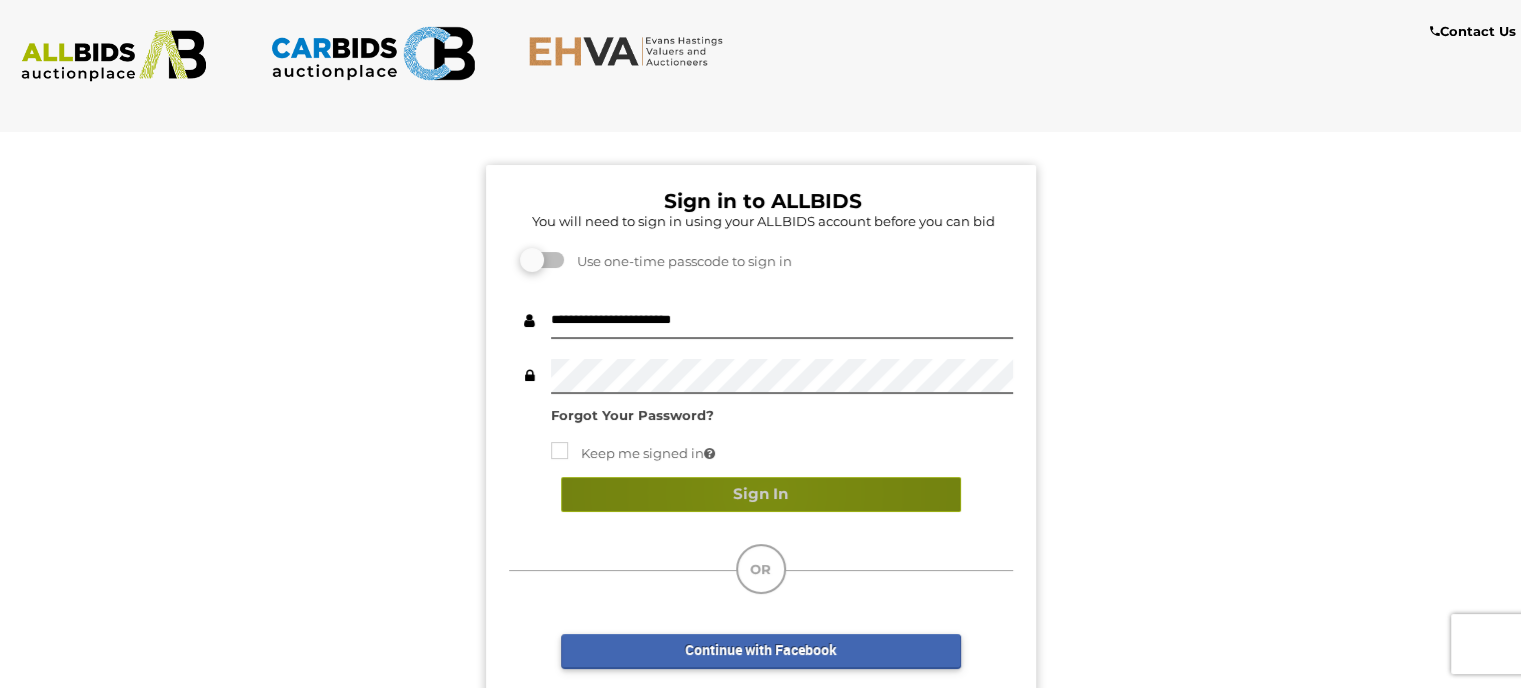 click on "Sign In" at bounding box center [761, 494] 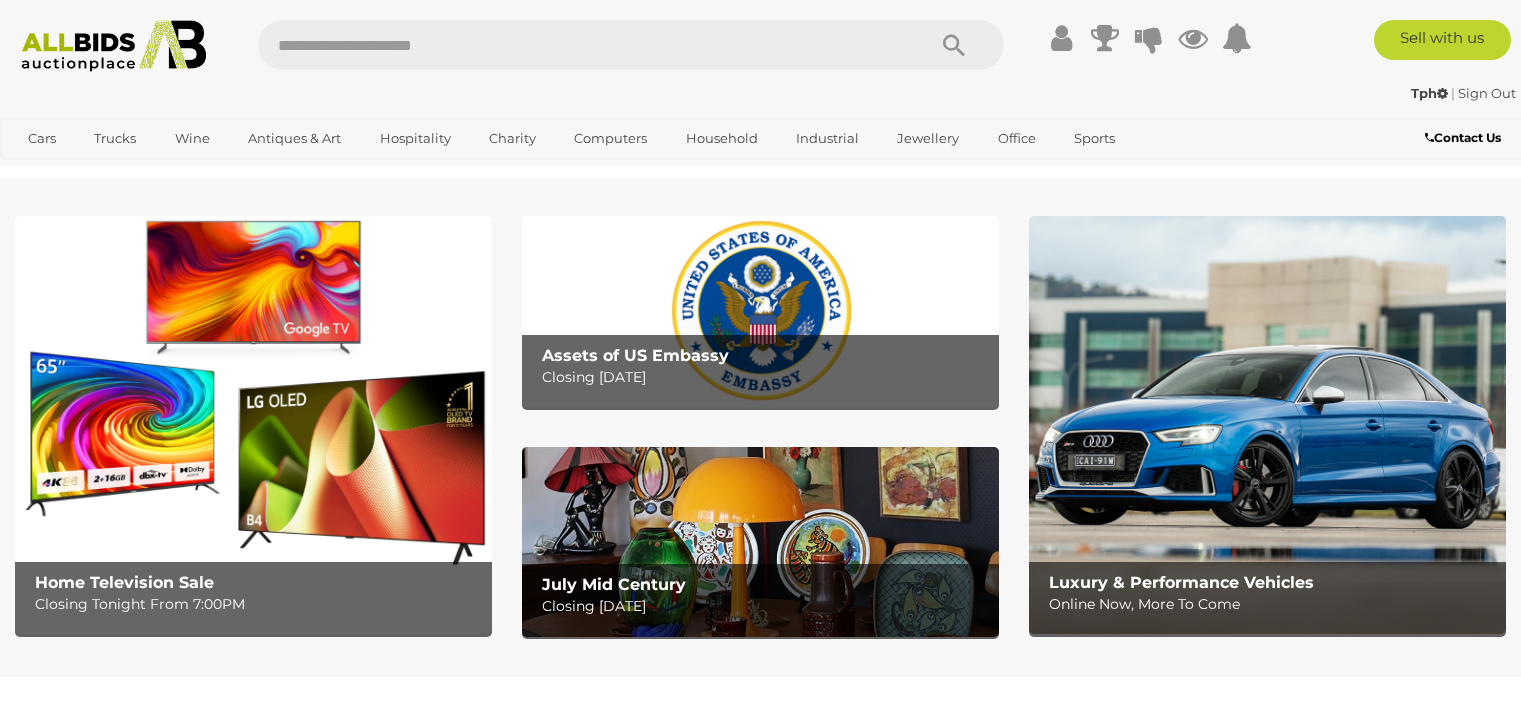 scroll, scrollTop: 0, scrollLeft: 0, axis: both 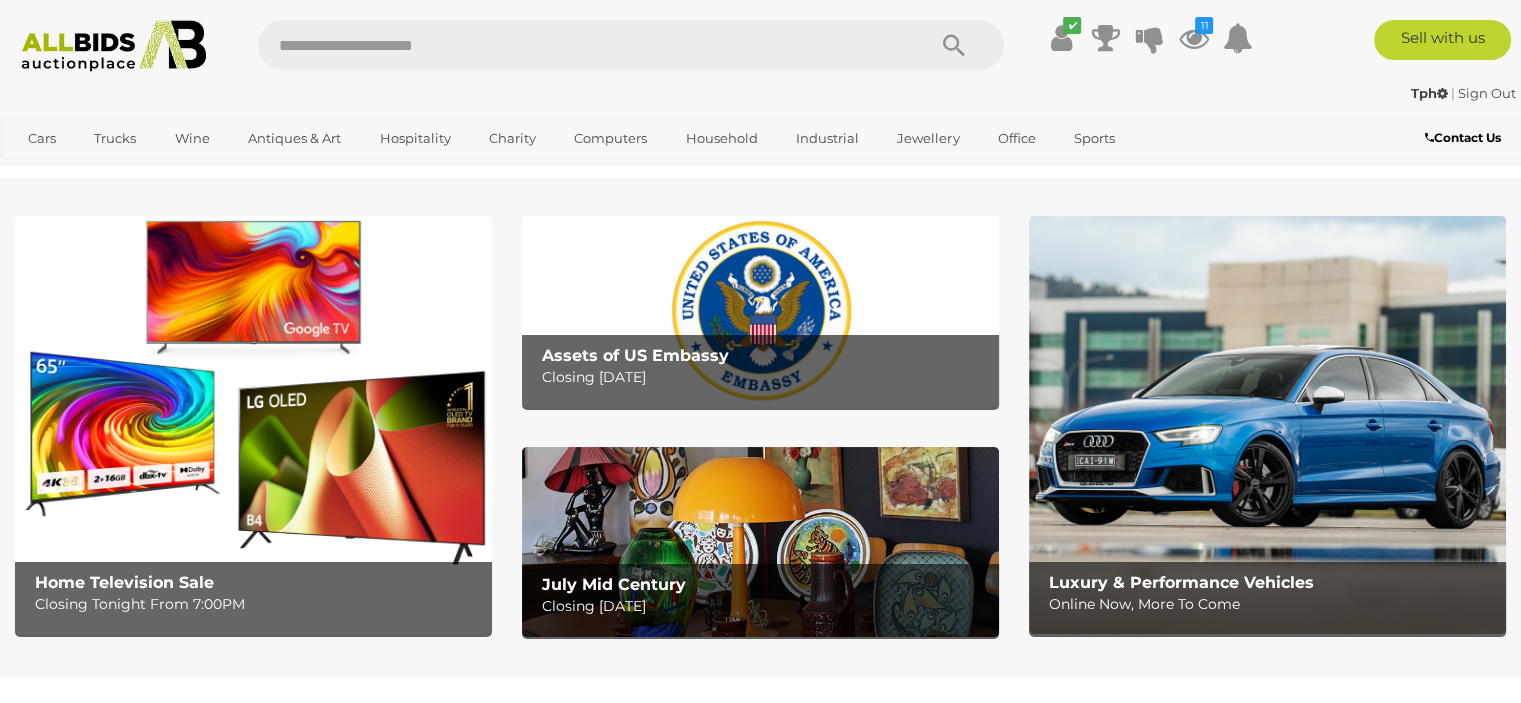 click on "Assets of US Embassy" at bounding box center (635, 355) 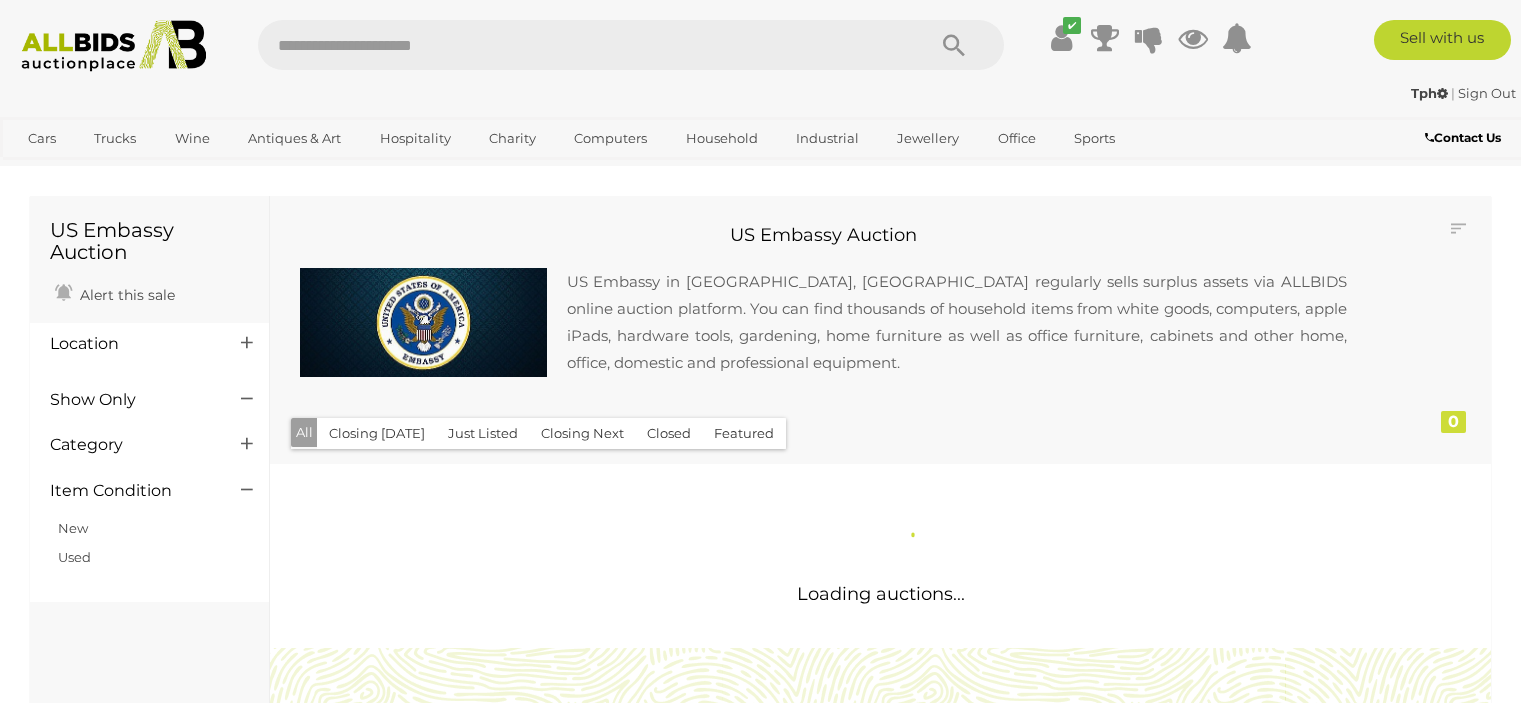 scroll, scrollTop: 0, scrollLeft: 0, axis: both 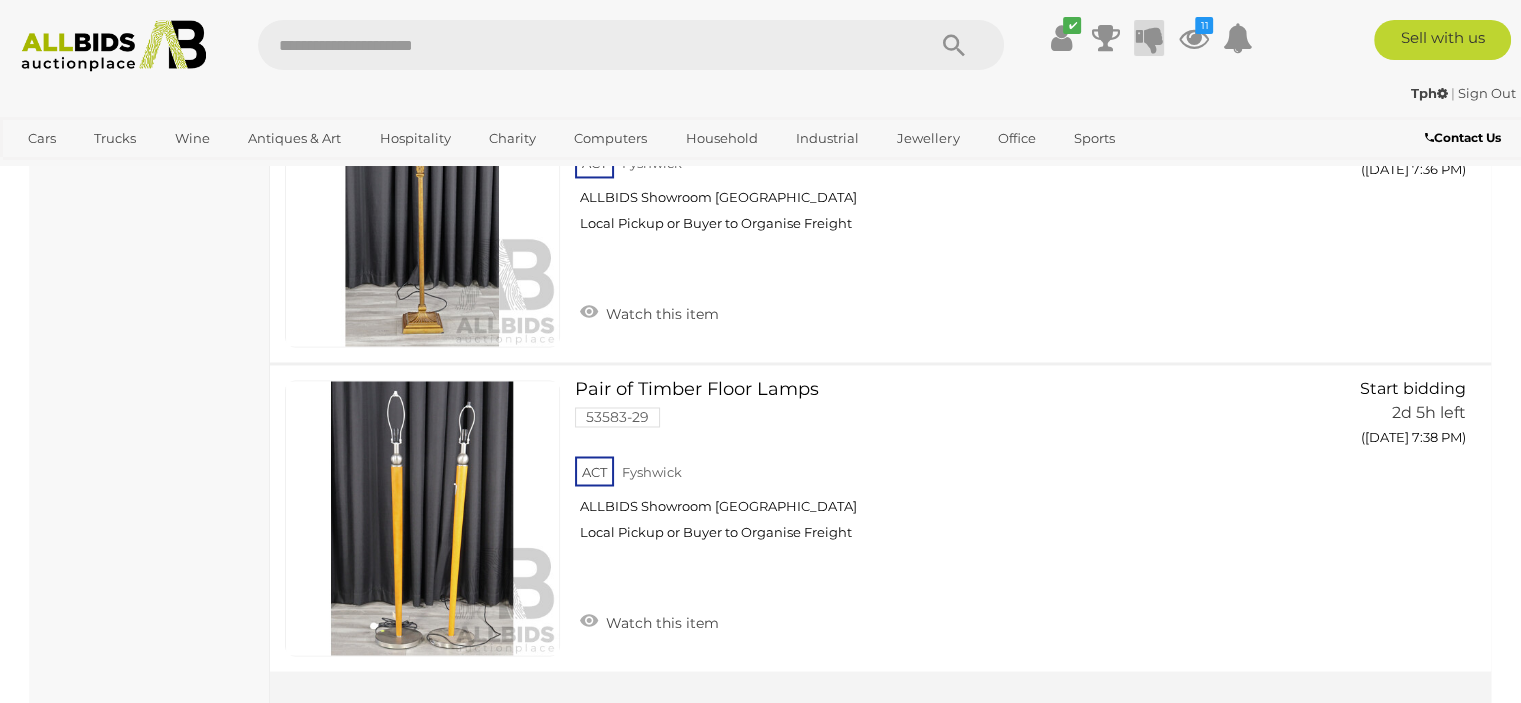 click at bounding box center [1149, 38] 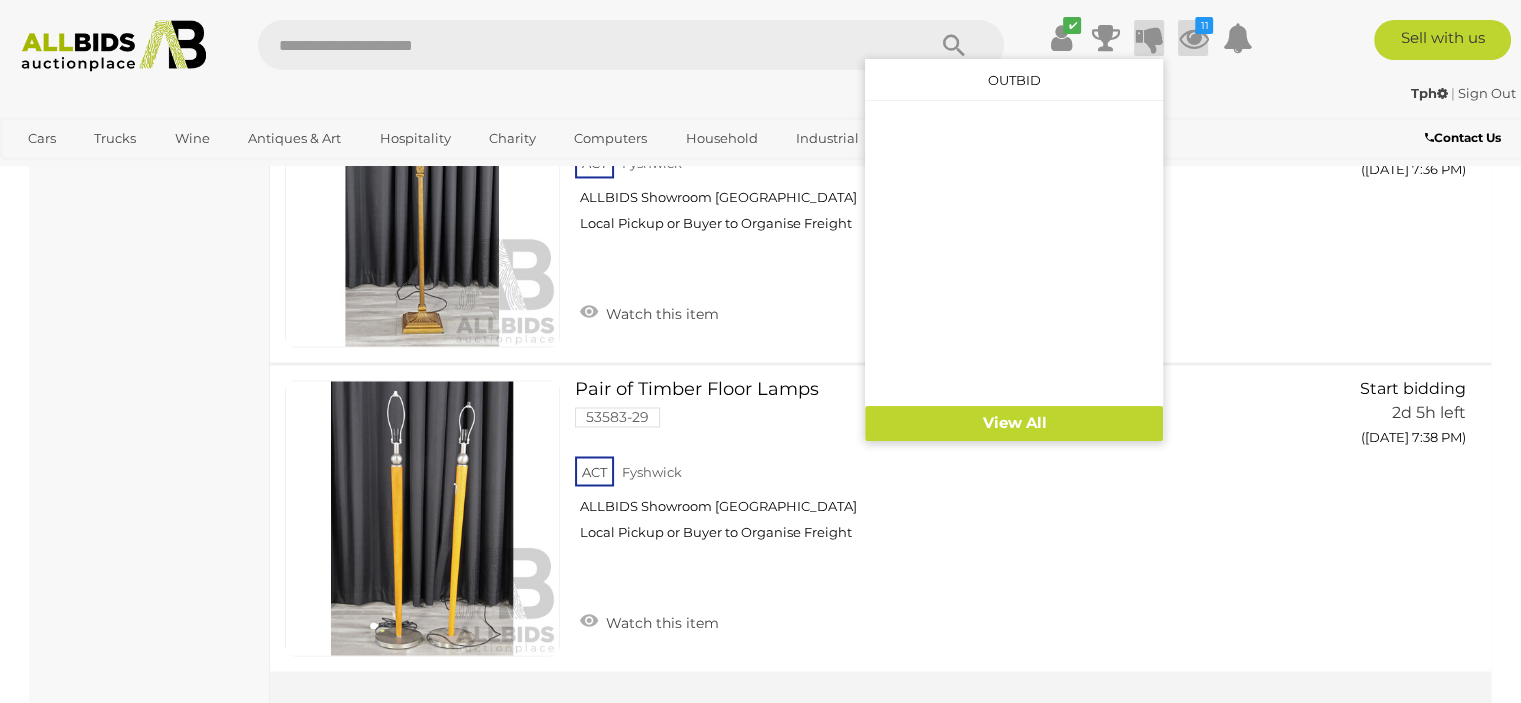 click at bounding box center [1193, 38] 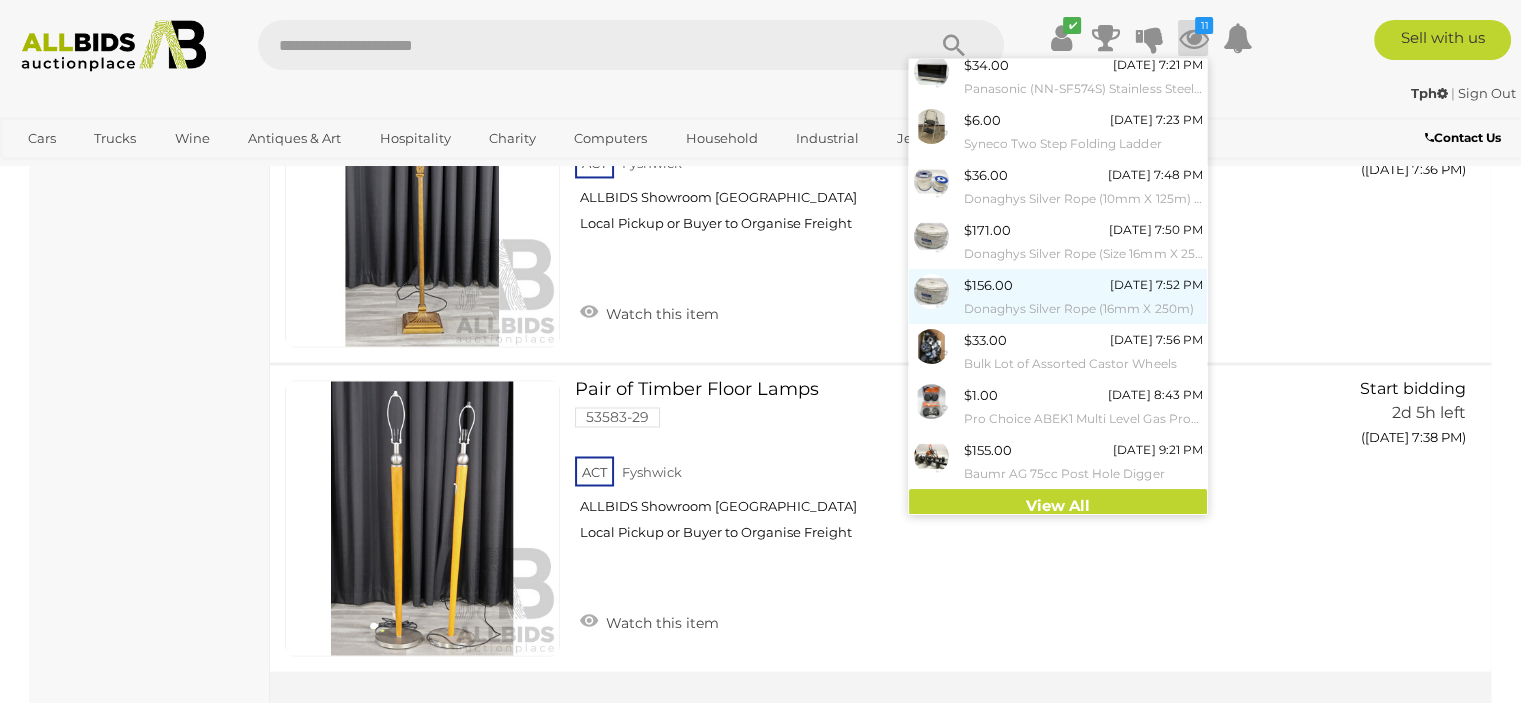 scroll, scrollTop: 180, scrollLeft: 0, axis: vertical 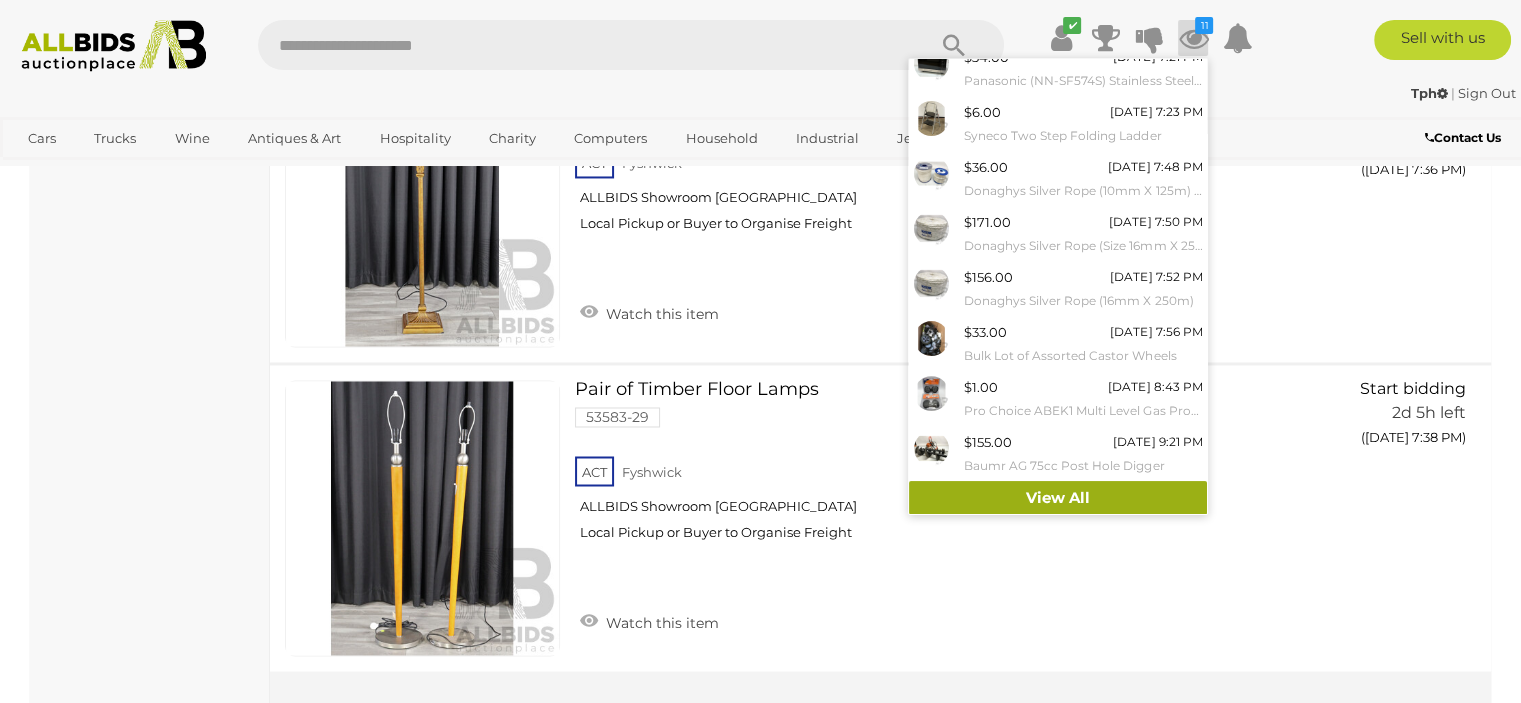 click on "View All" at bounding box center [1058, 498] 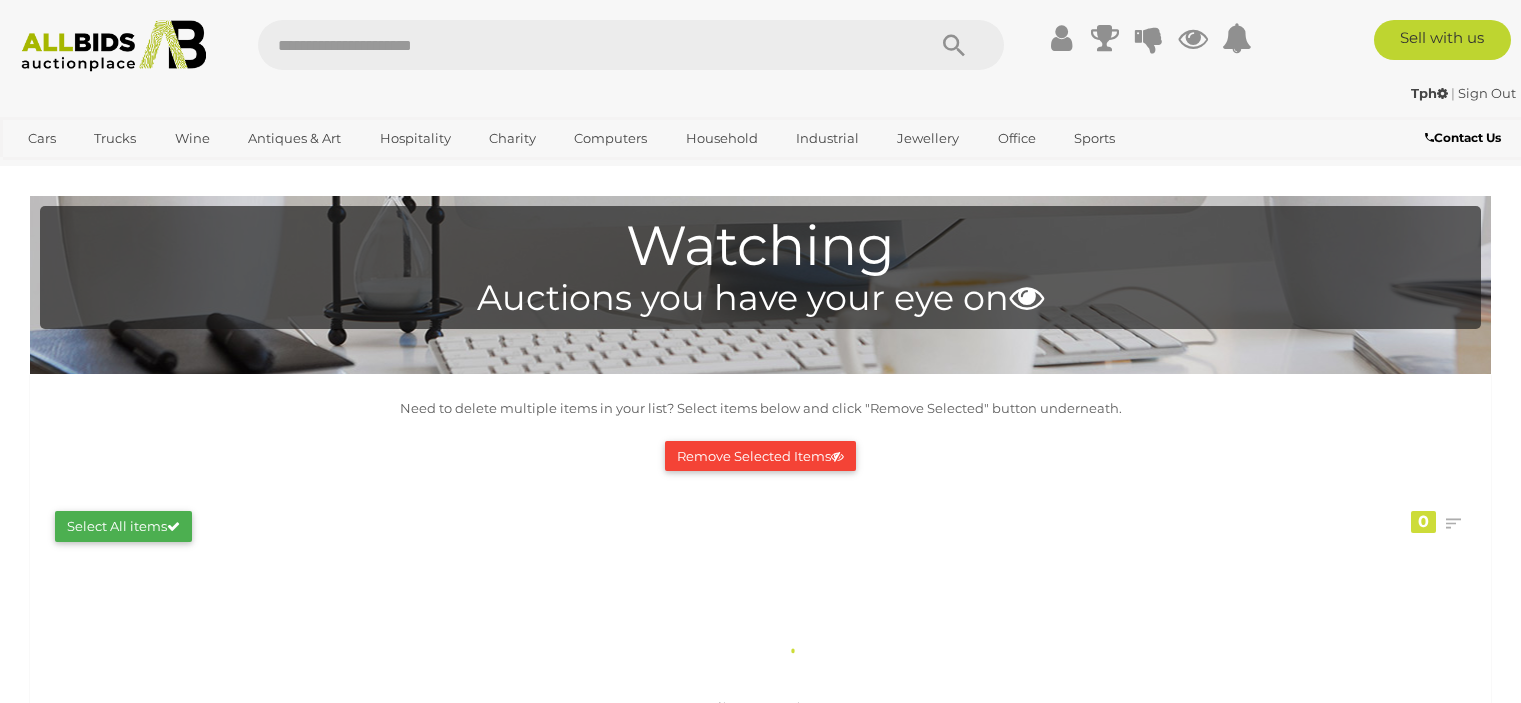 scroll, scrollTop: 0, scrollLeft: 0, axis: both 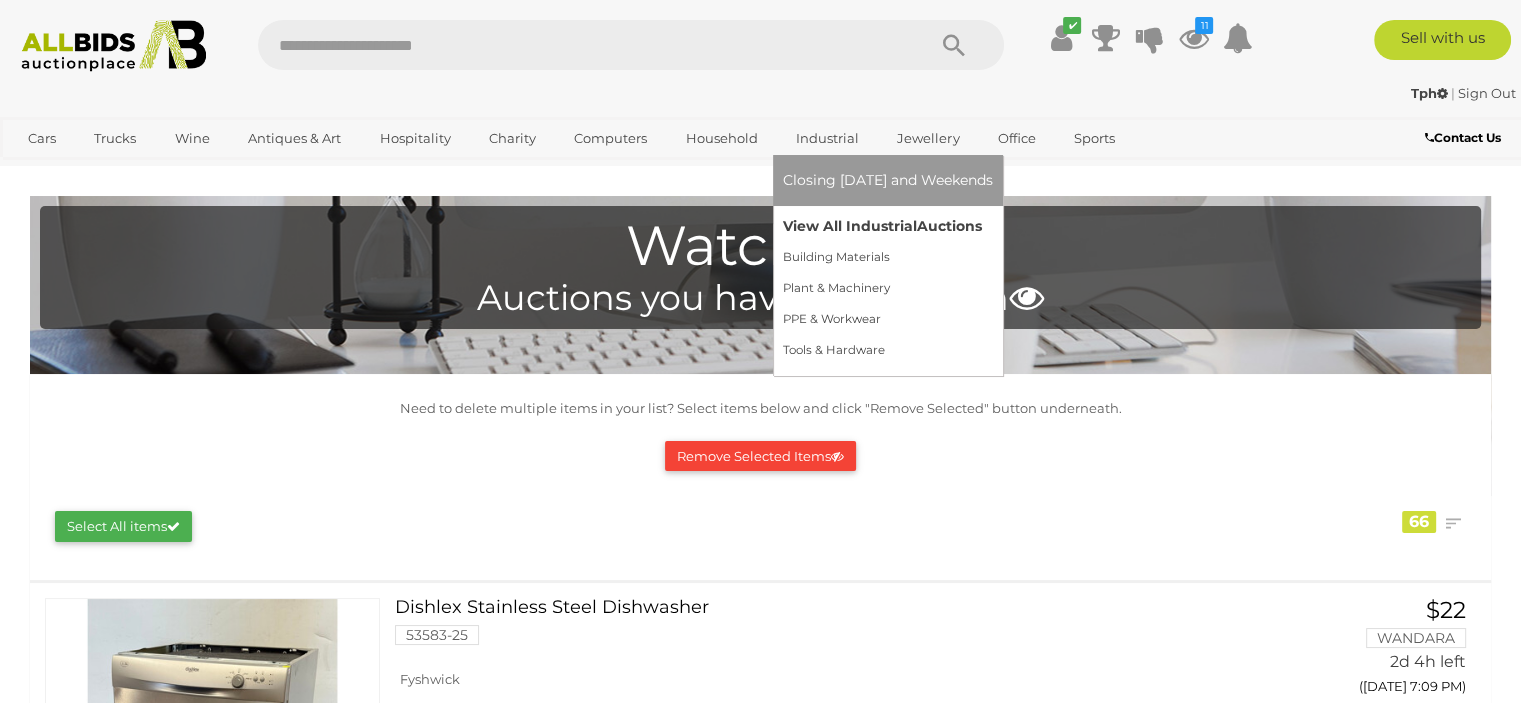 click on "View All Industrial  Auctions" at bounding box center (888, 226) 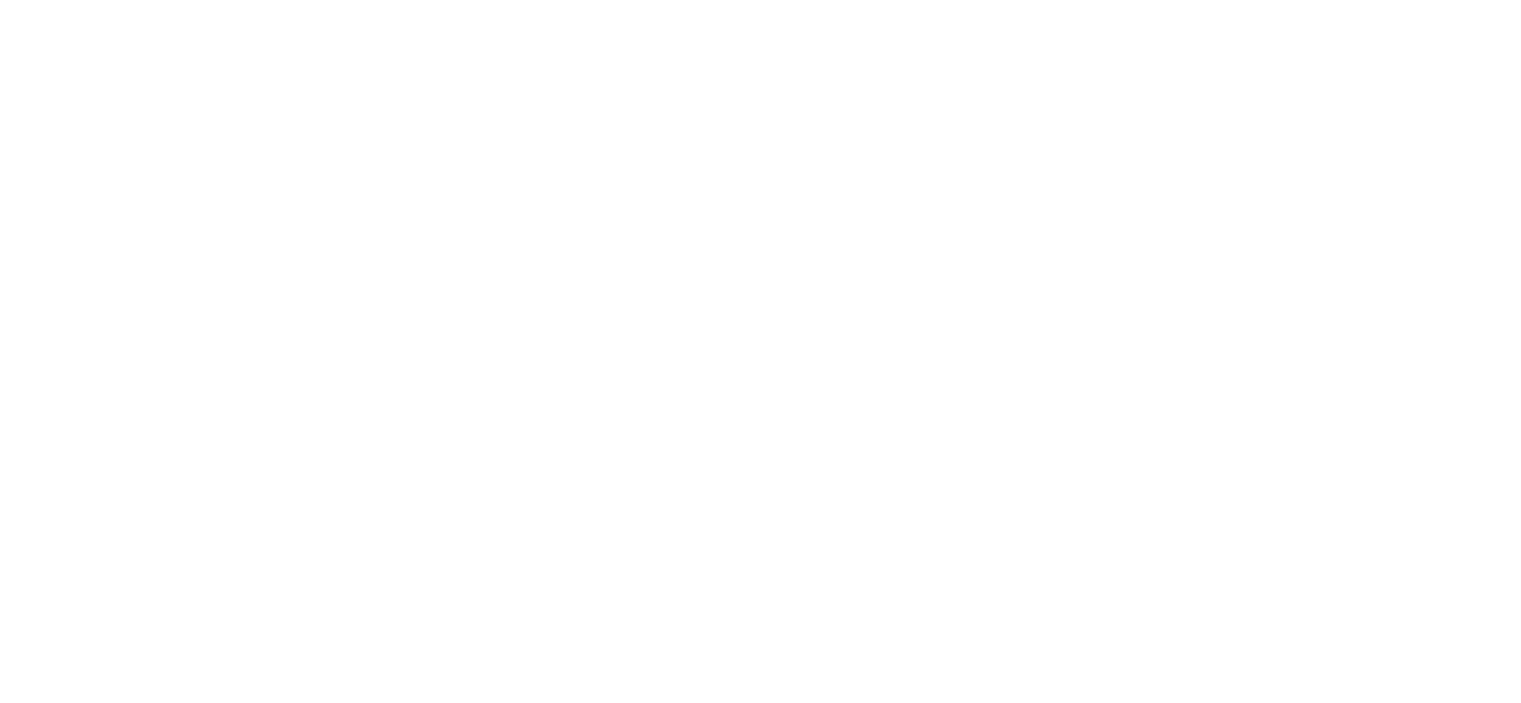scroll, scrollTop: 0, scrollLeft: 0, axis: both 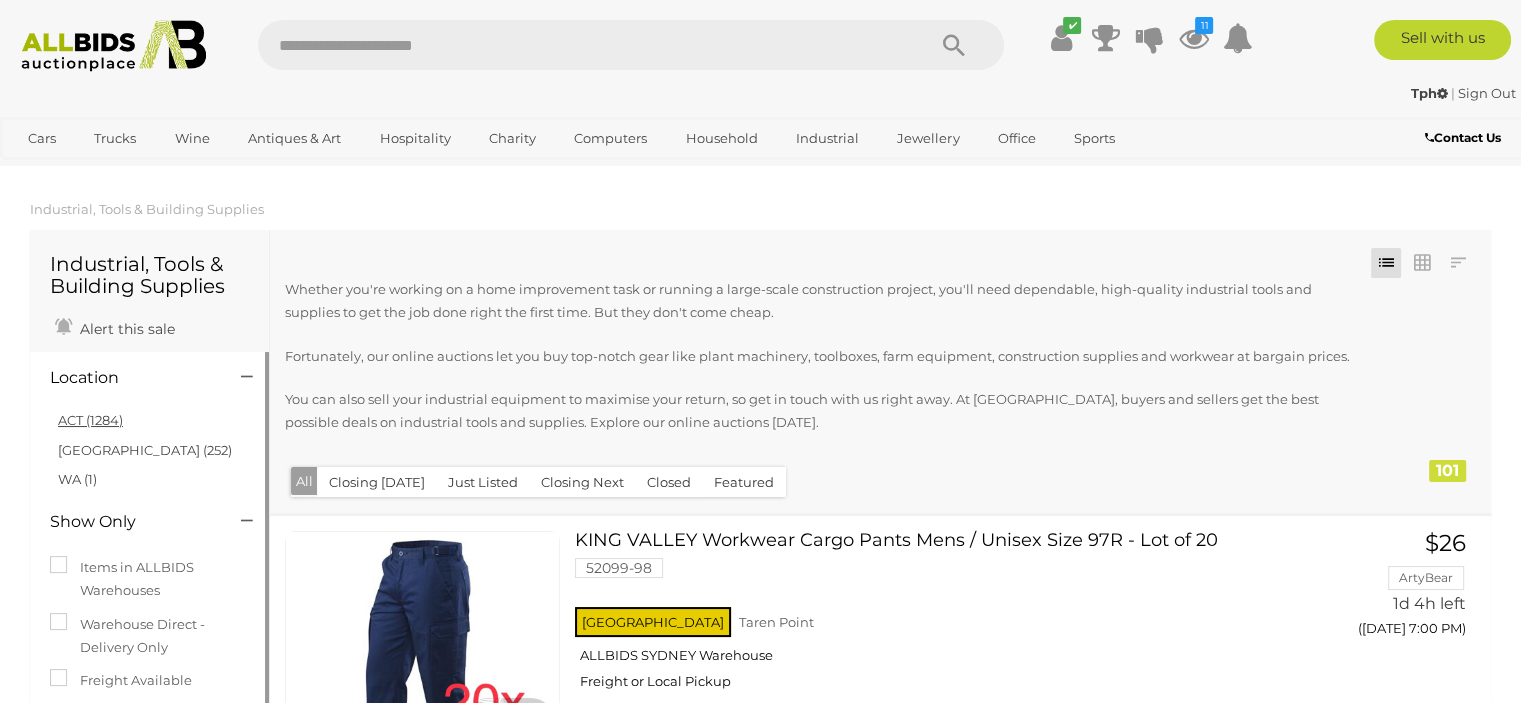 click on "ACT (1284)" at bounding box center (90, 420) 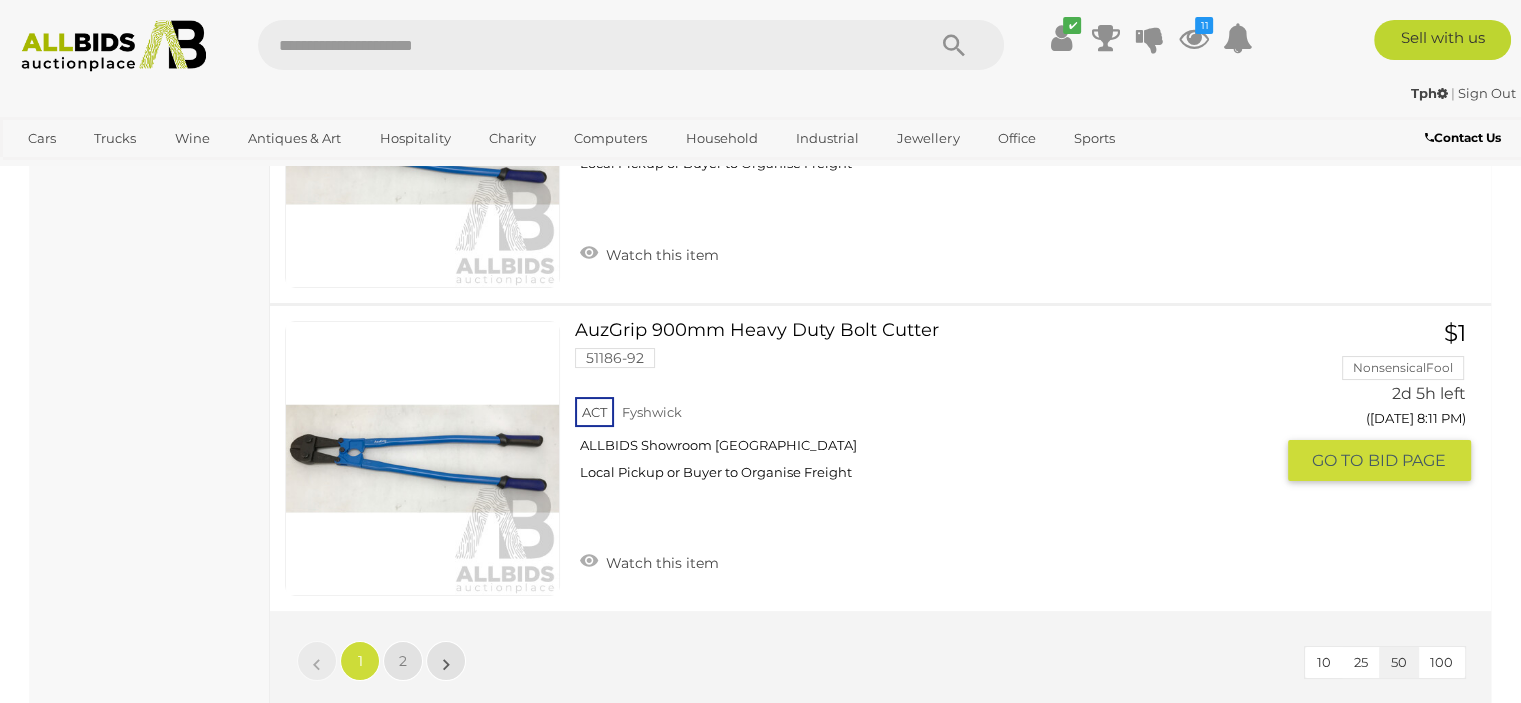 scroll, scrollTop: 15600, scrollLeft: 0, axis: vertical 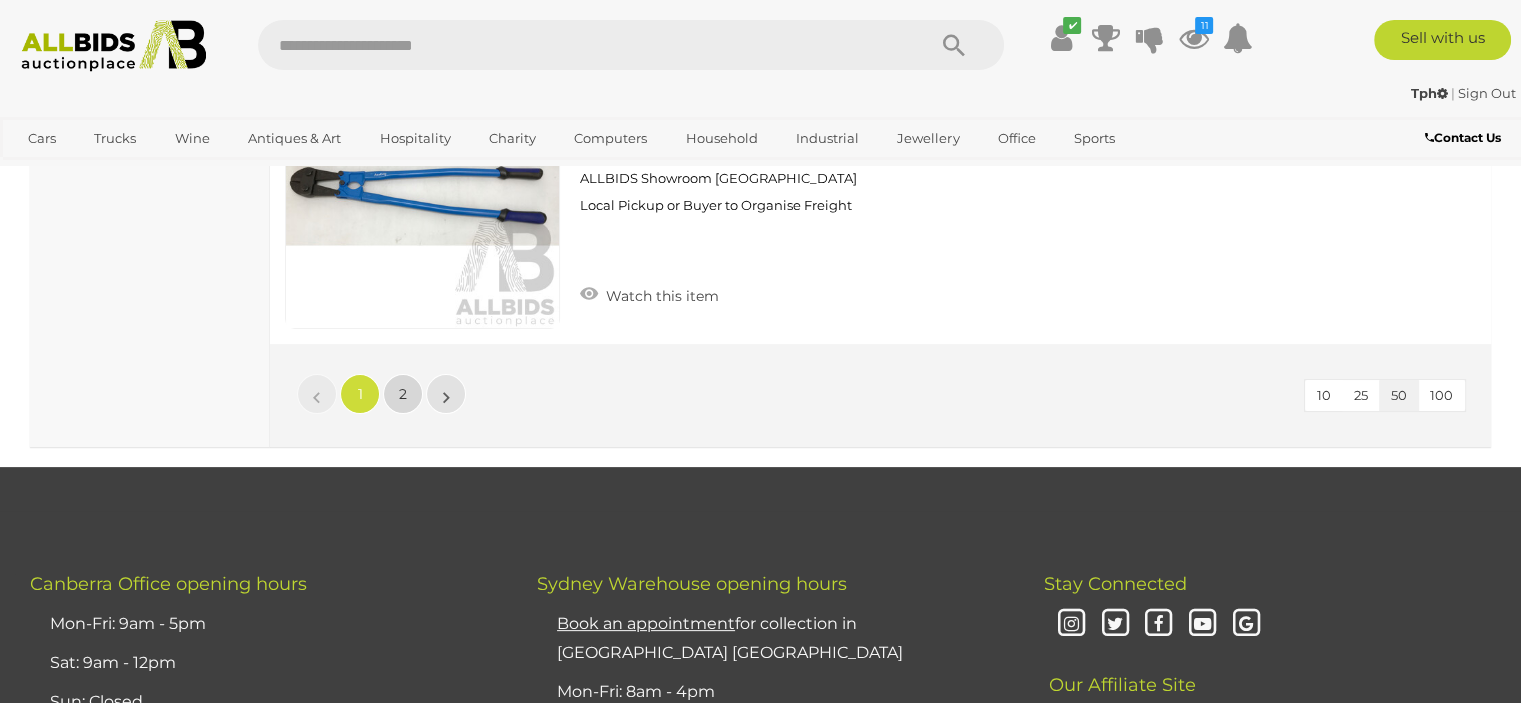click on "2" at bounding box center [403, 394] 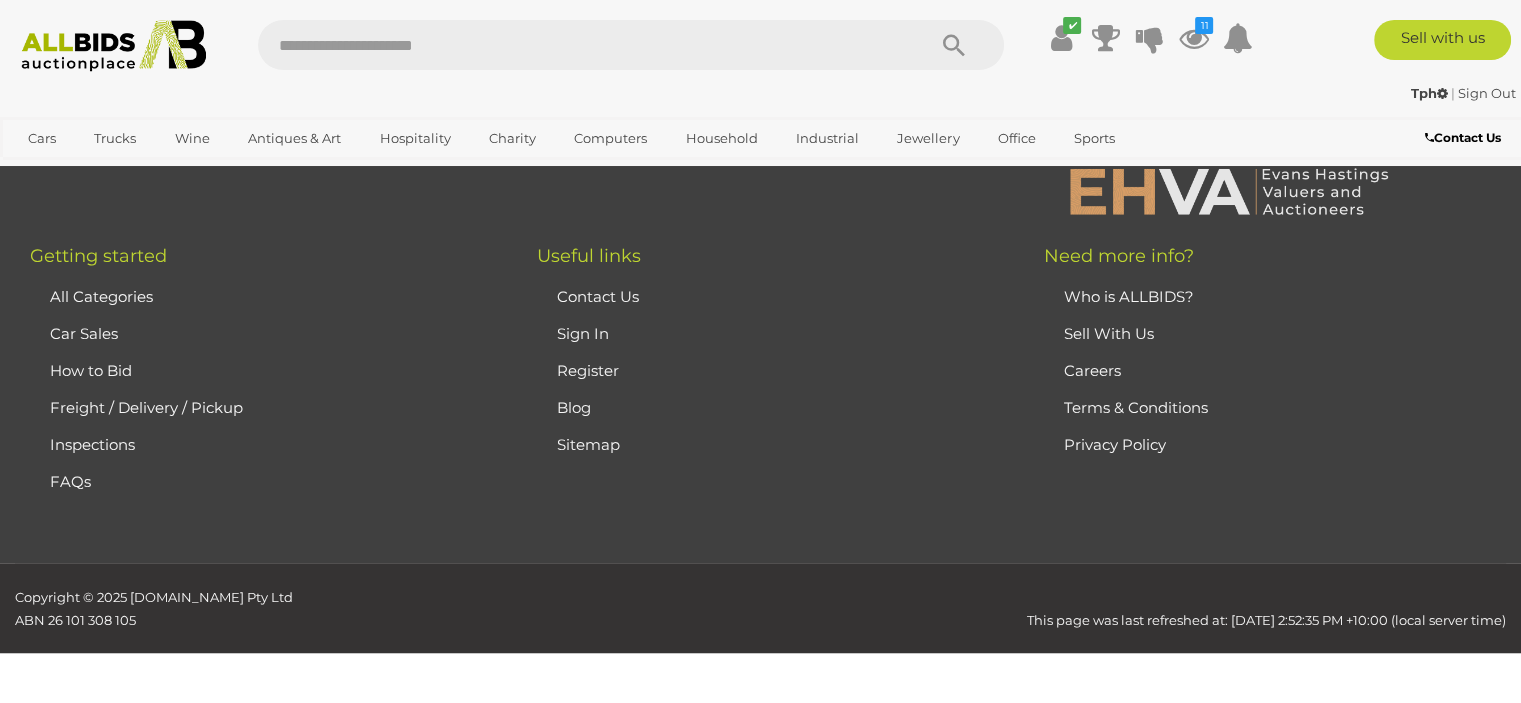 scroll, scrollTop: 312, scrollLeft: 0, axis: vertical 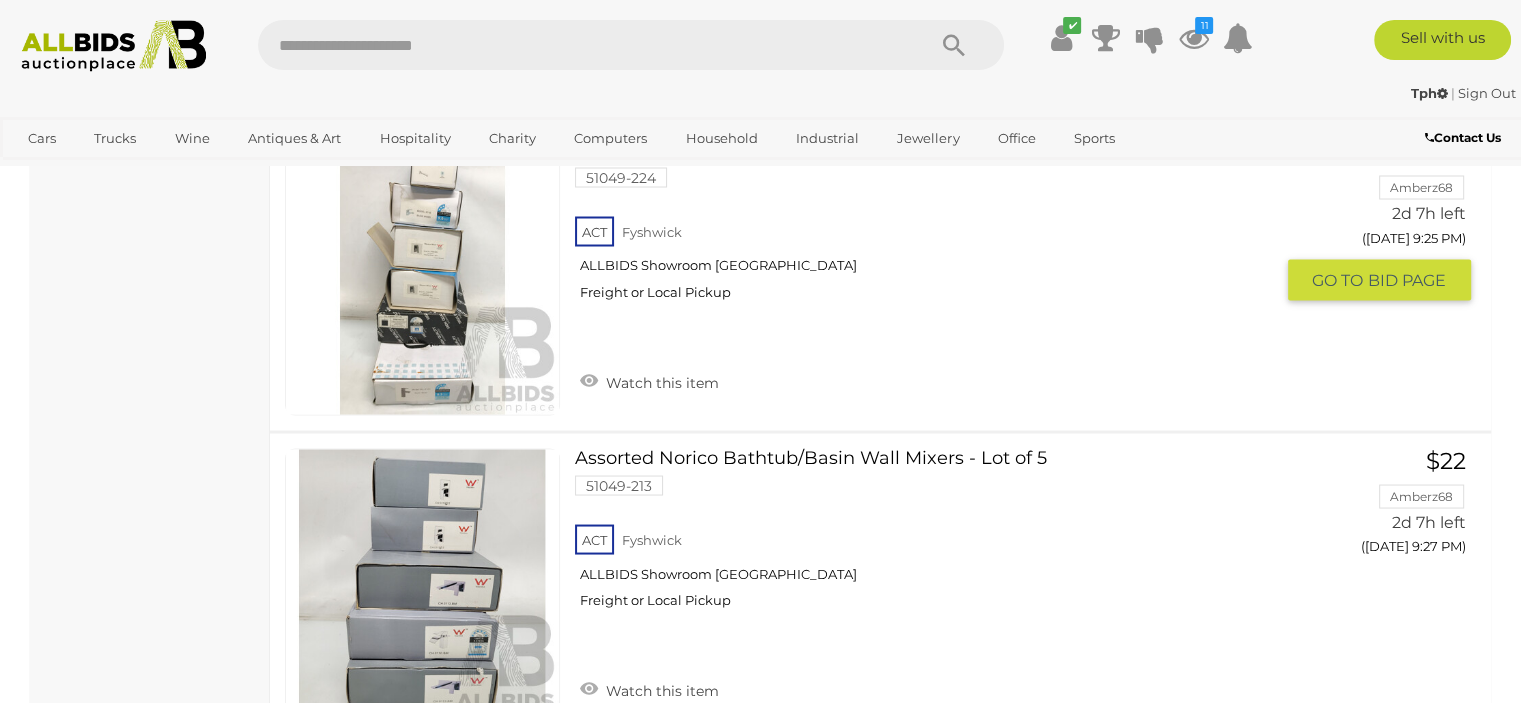click at bounding box center (422, 277) 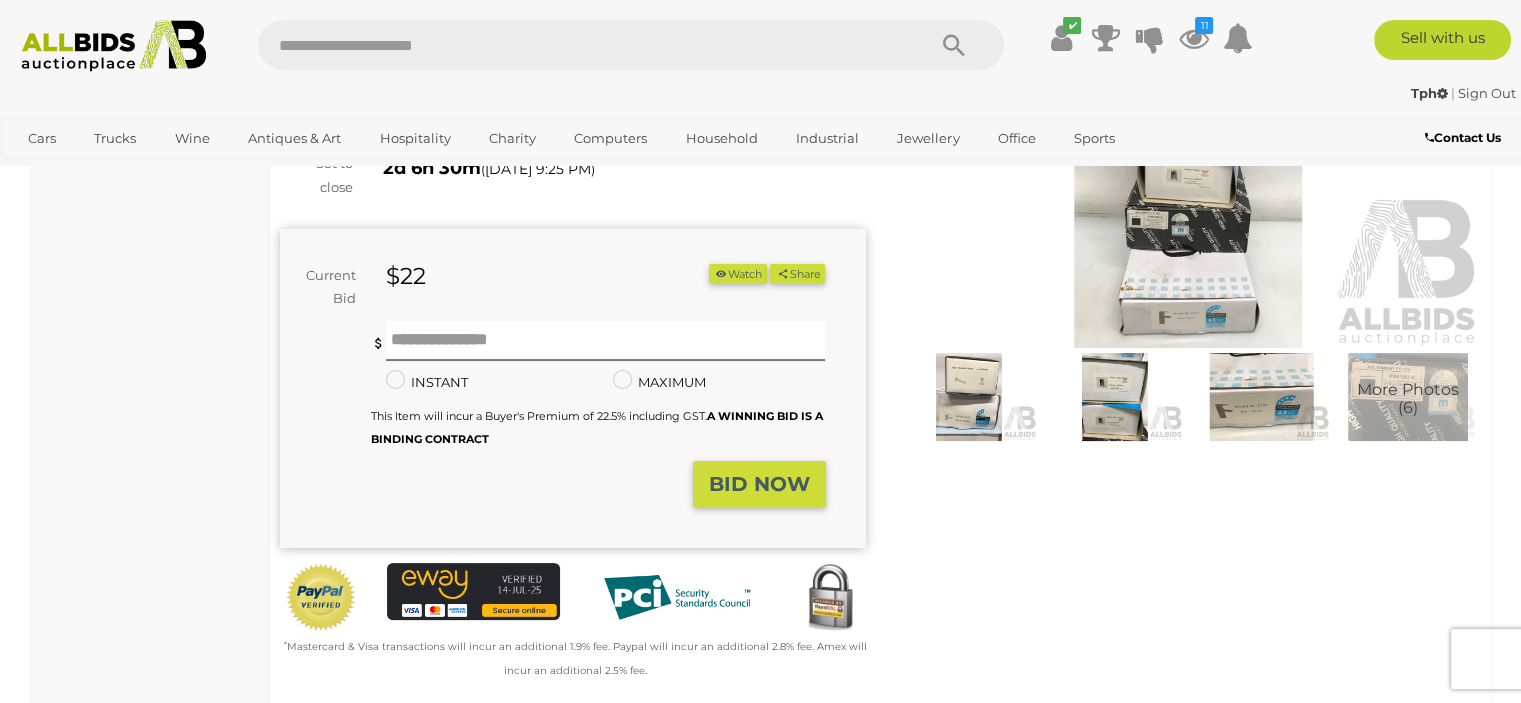 scroll, scrollTop: 133, scrollLeft: 0, axis: vertical 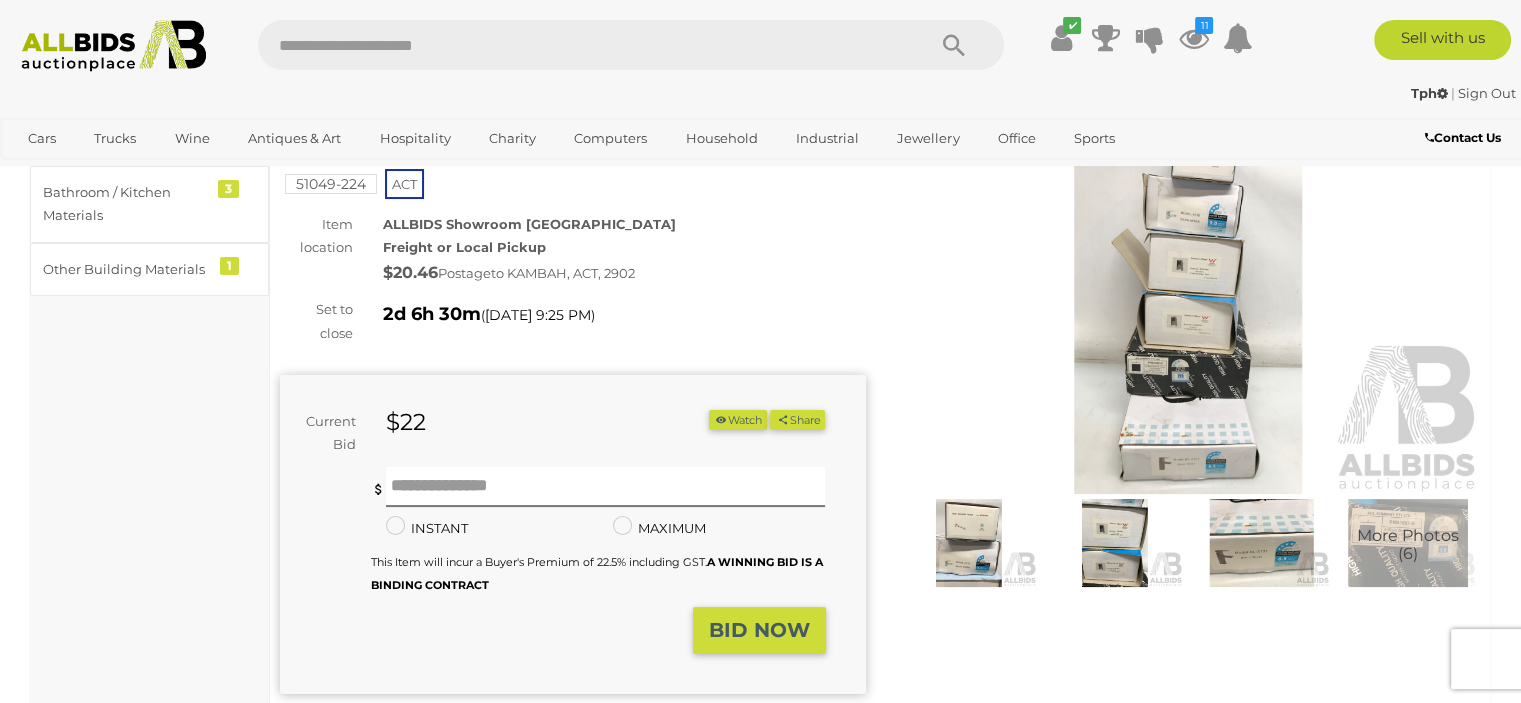 click at bounding box center [969, 543] 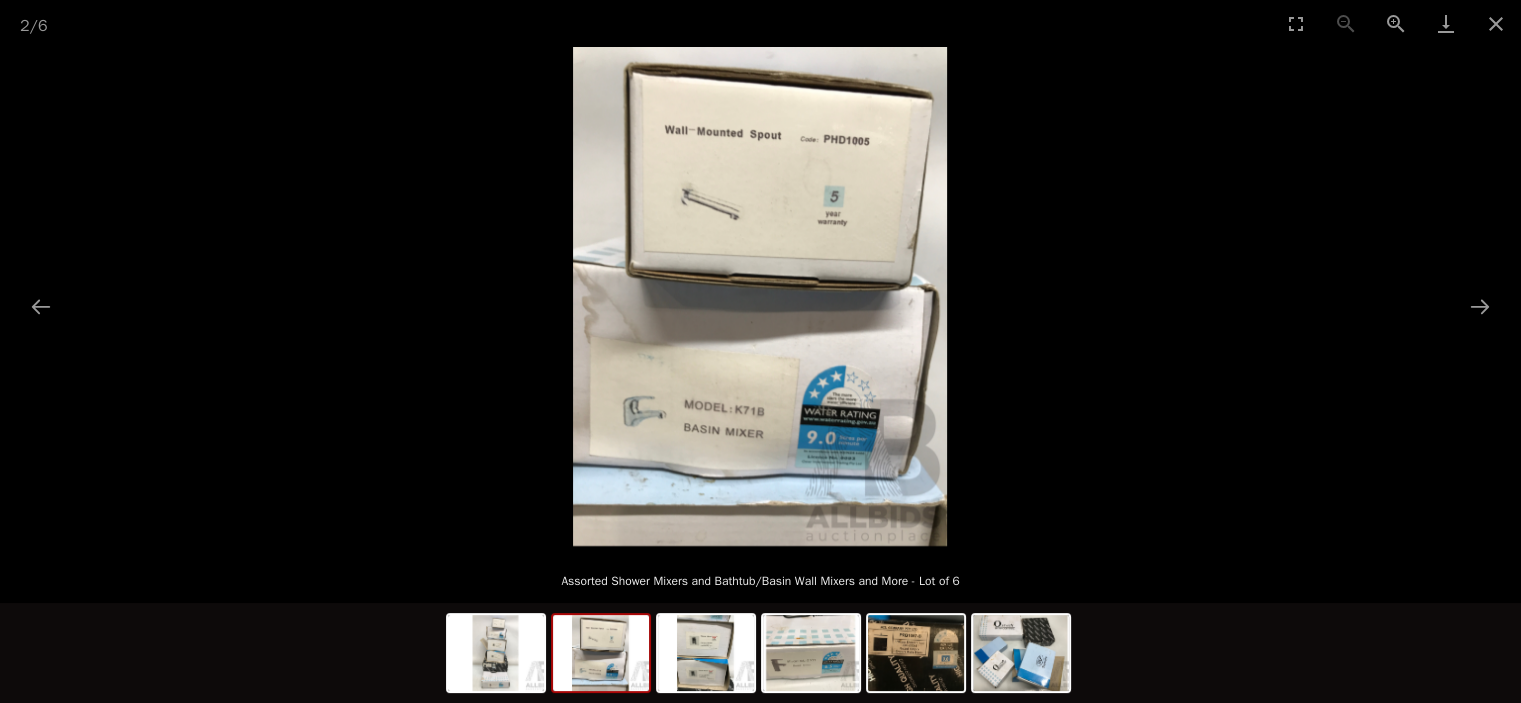 click at bounding box center (601, 653) 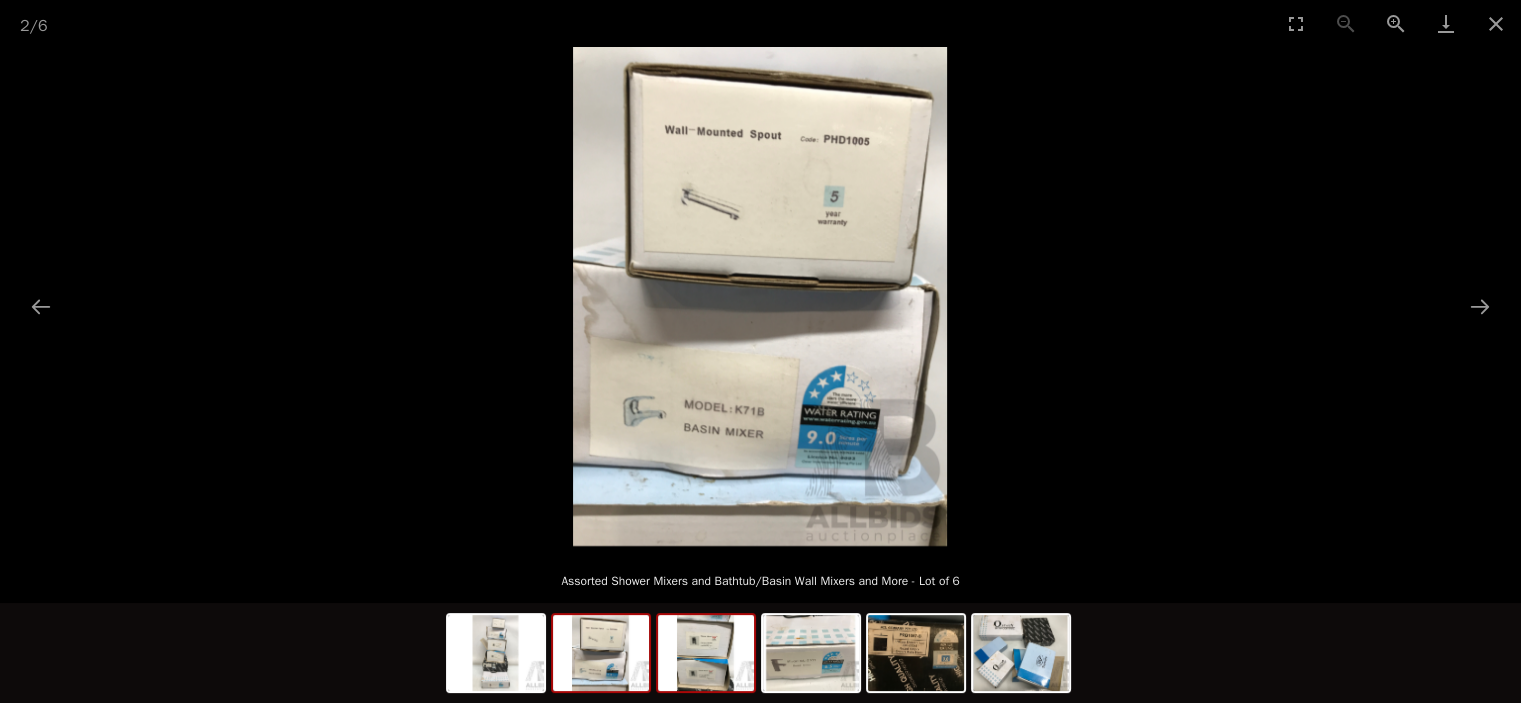 click at bounding box center [706, 653] 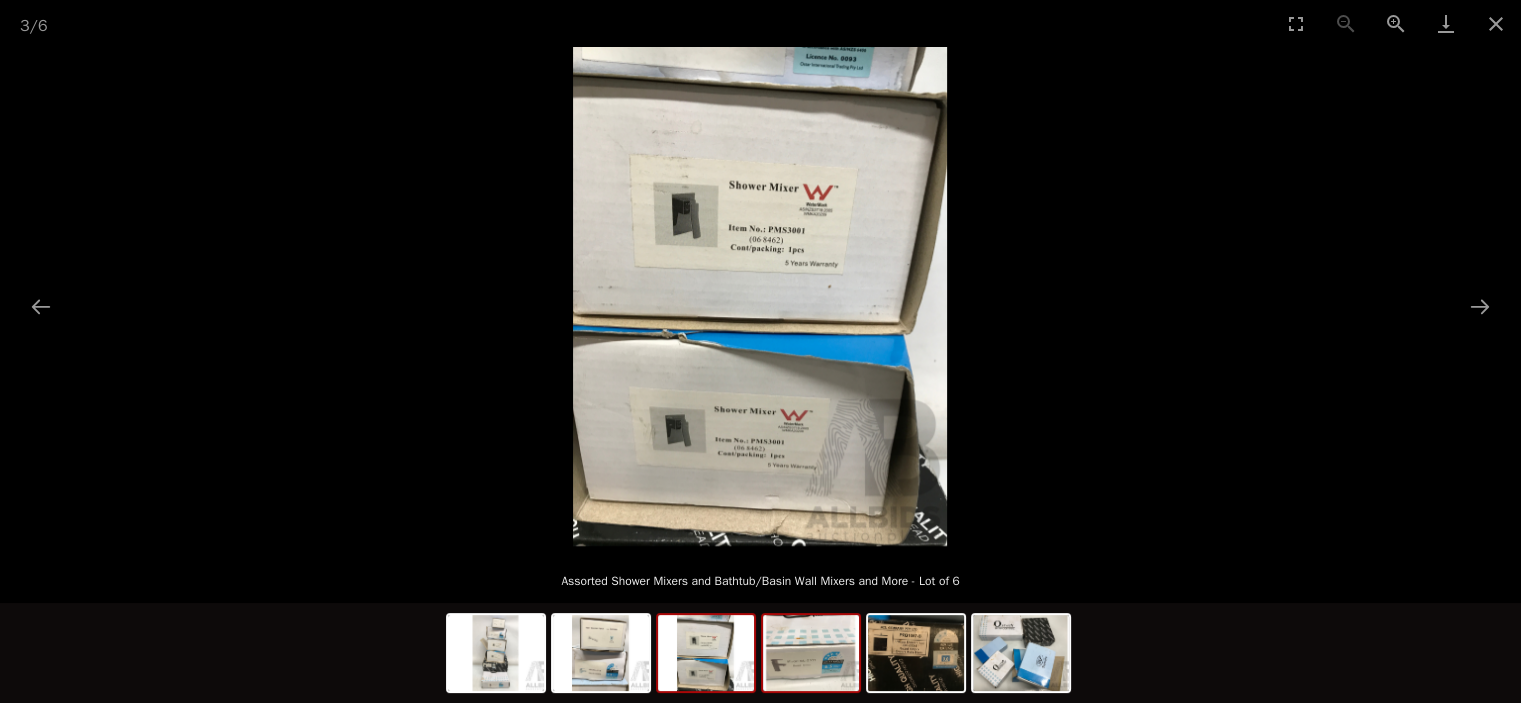 click at bounding box center (811, 653) 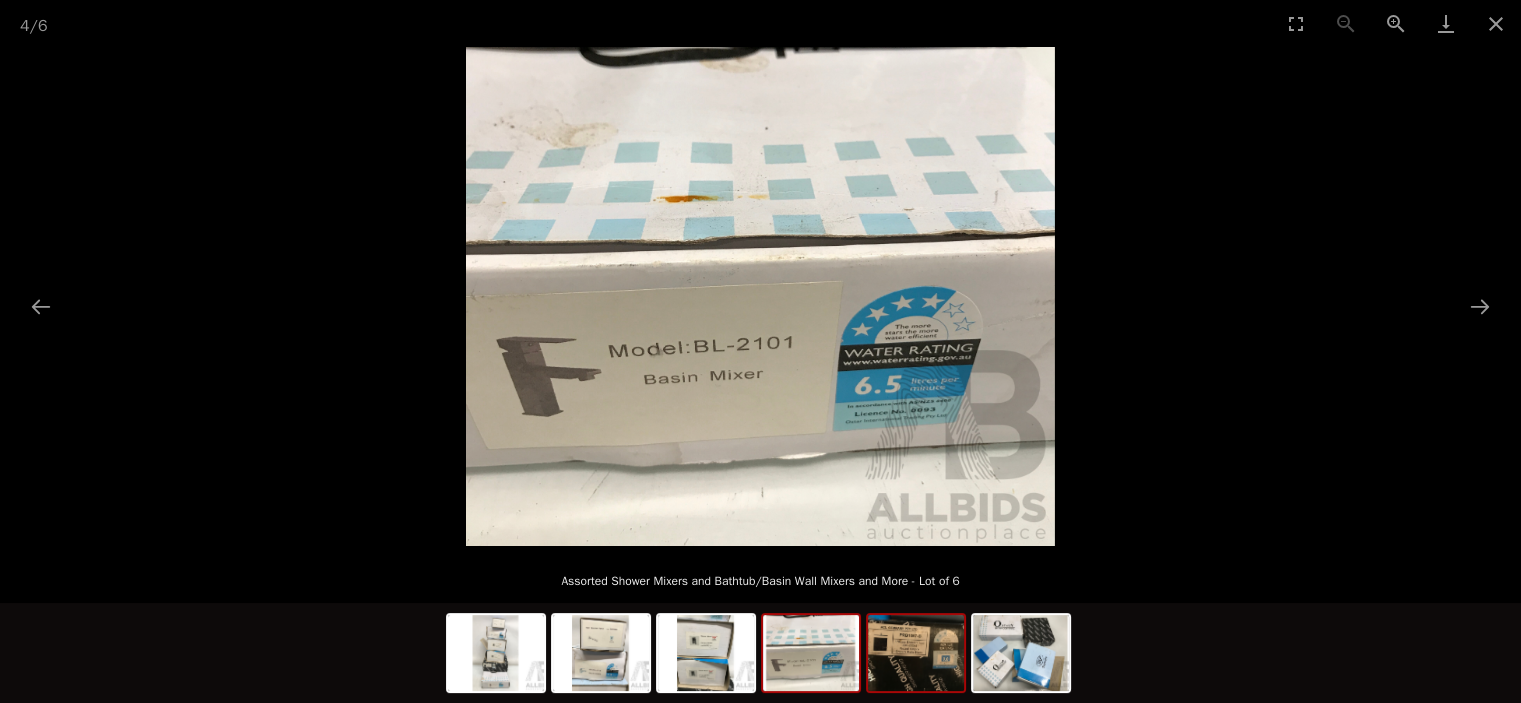 click at bounding box center [916, 653] 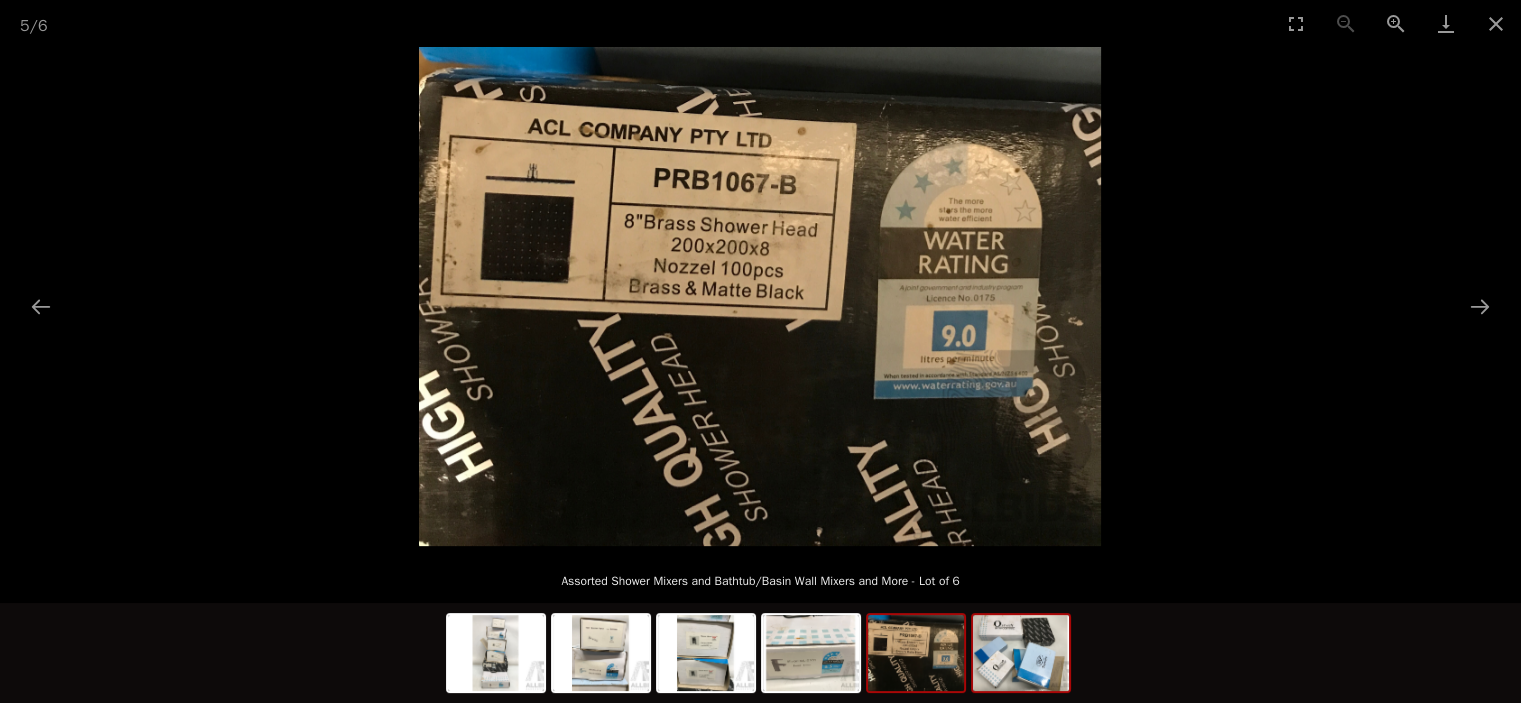 click at bounding box center [1021, 653] 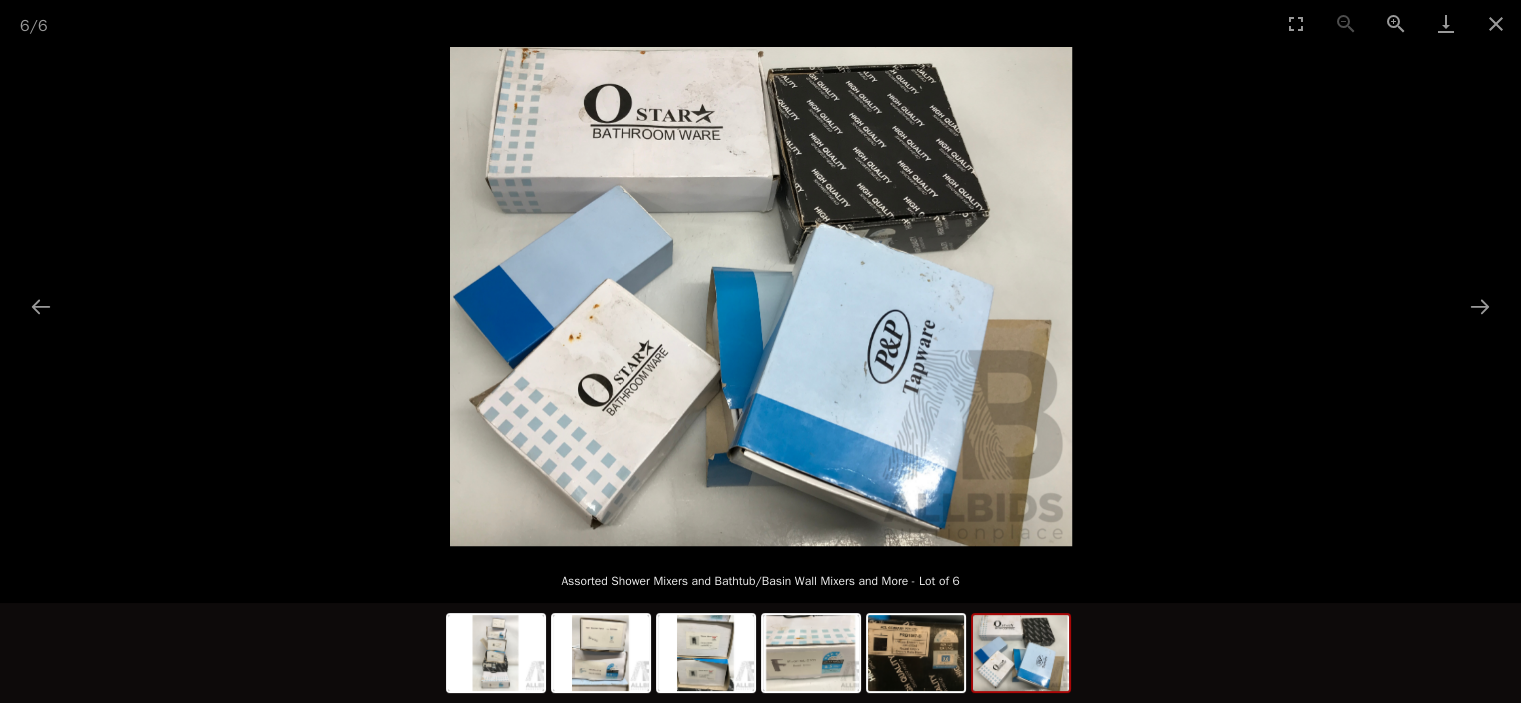scroll, scrollTop: 266, scrollLeft: 0, axis: vertical 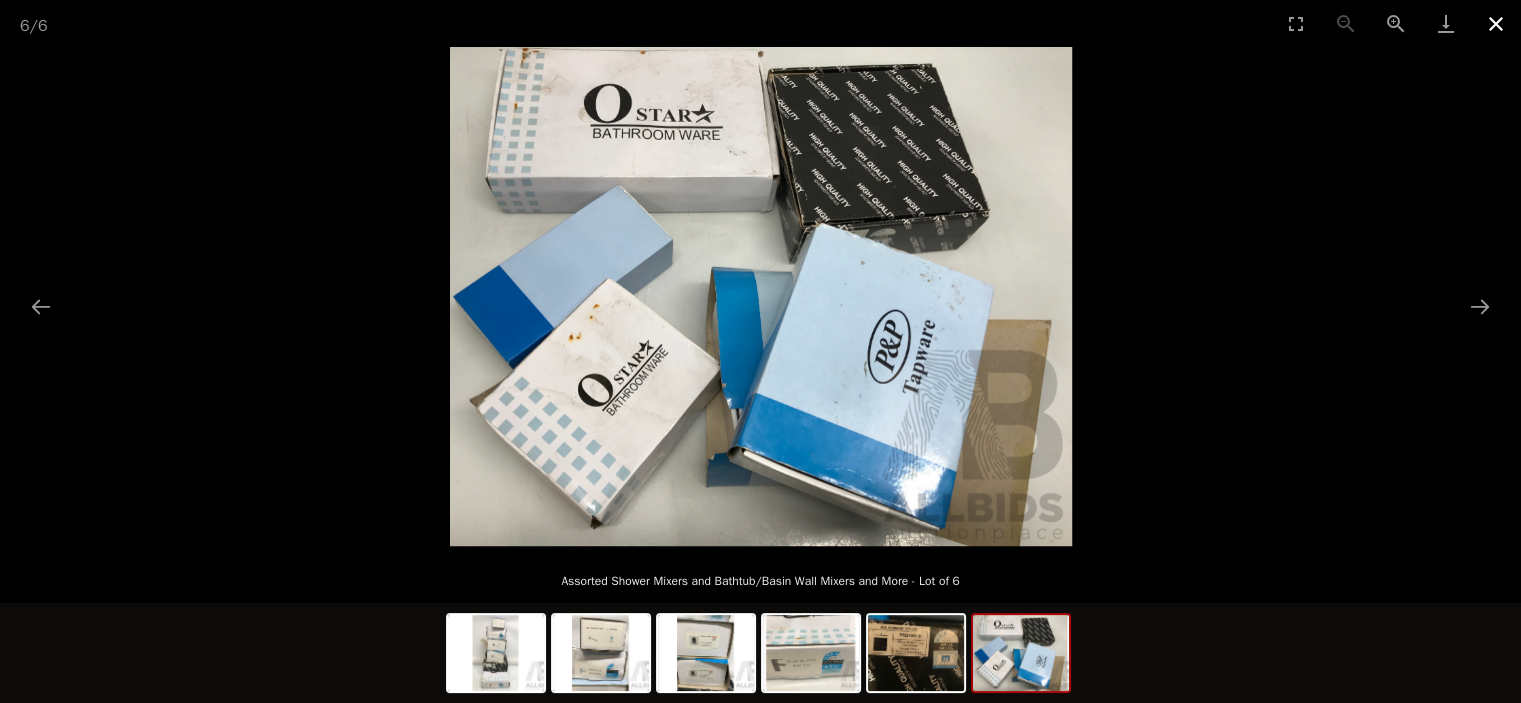 click at bounding box center [1496, 23] 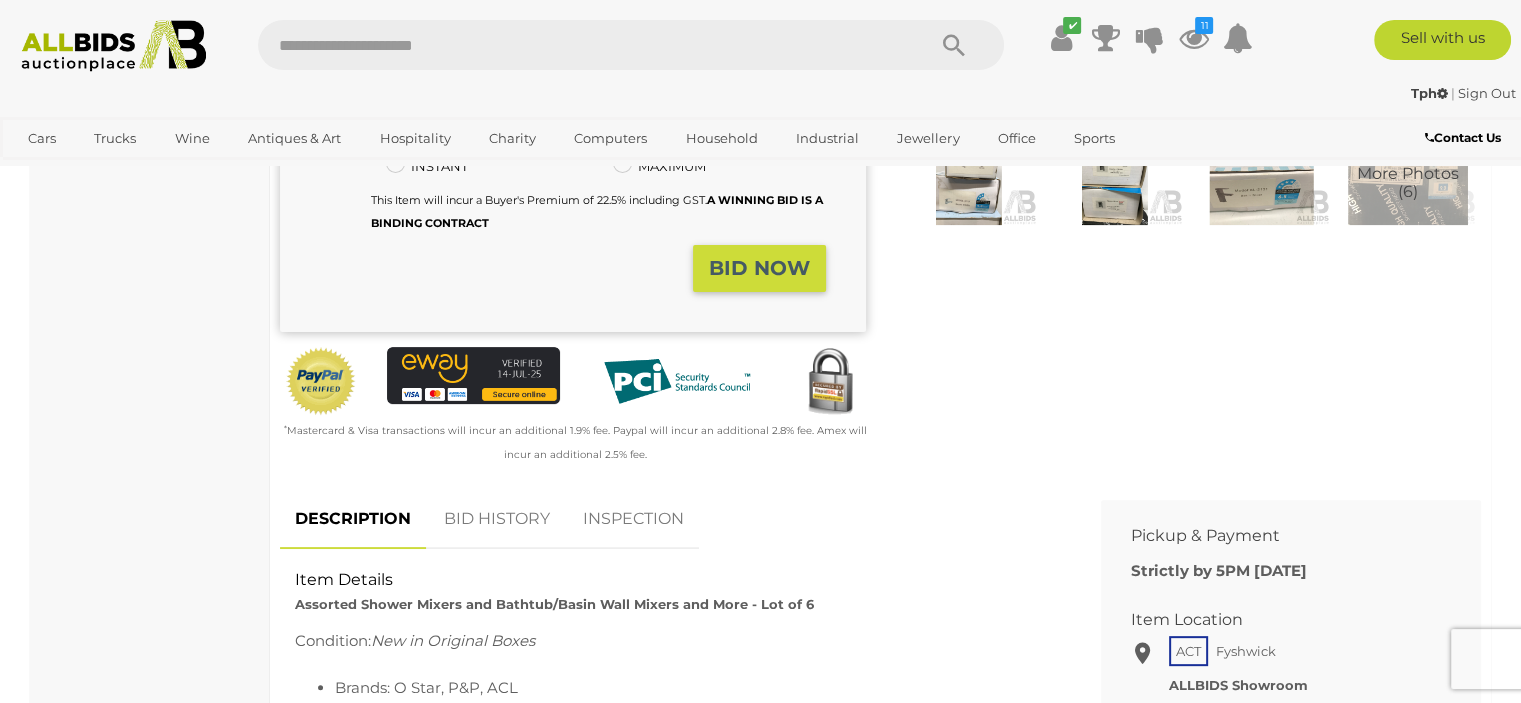 scroll, scrollTop: 800, scrollLeft: 0, axis: vertical 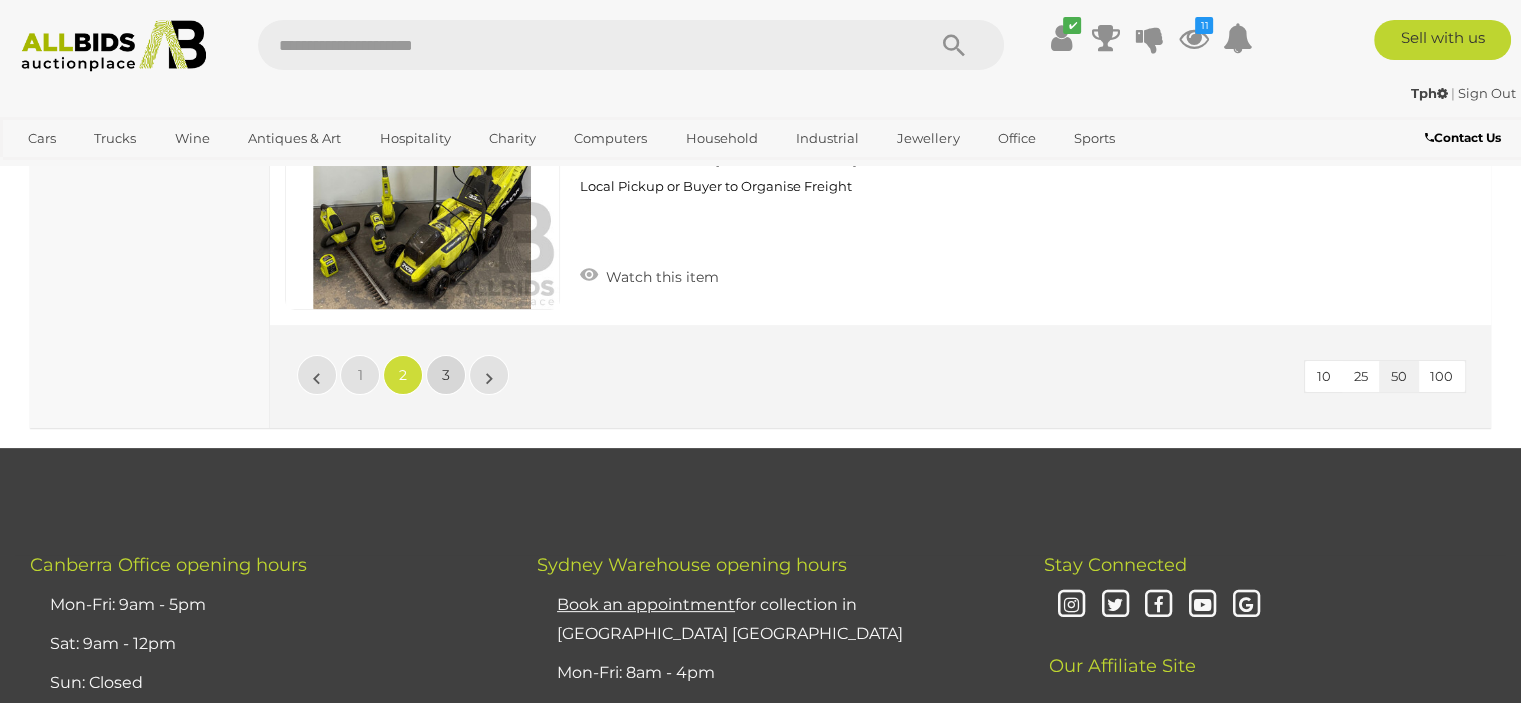 click on "3" at bounding box center [446, 375] 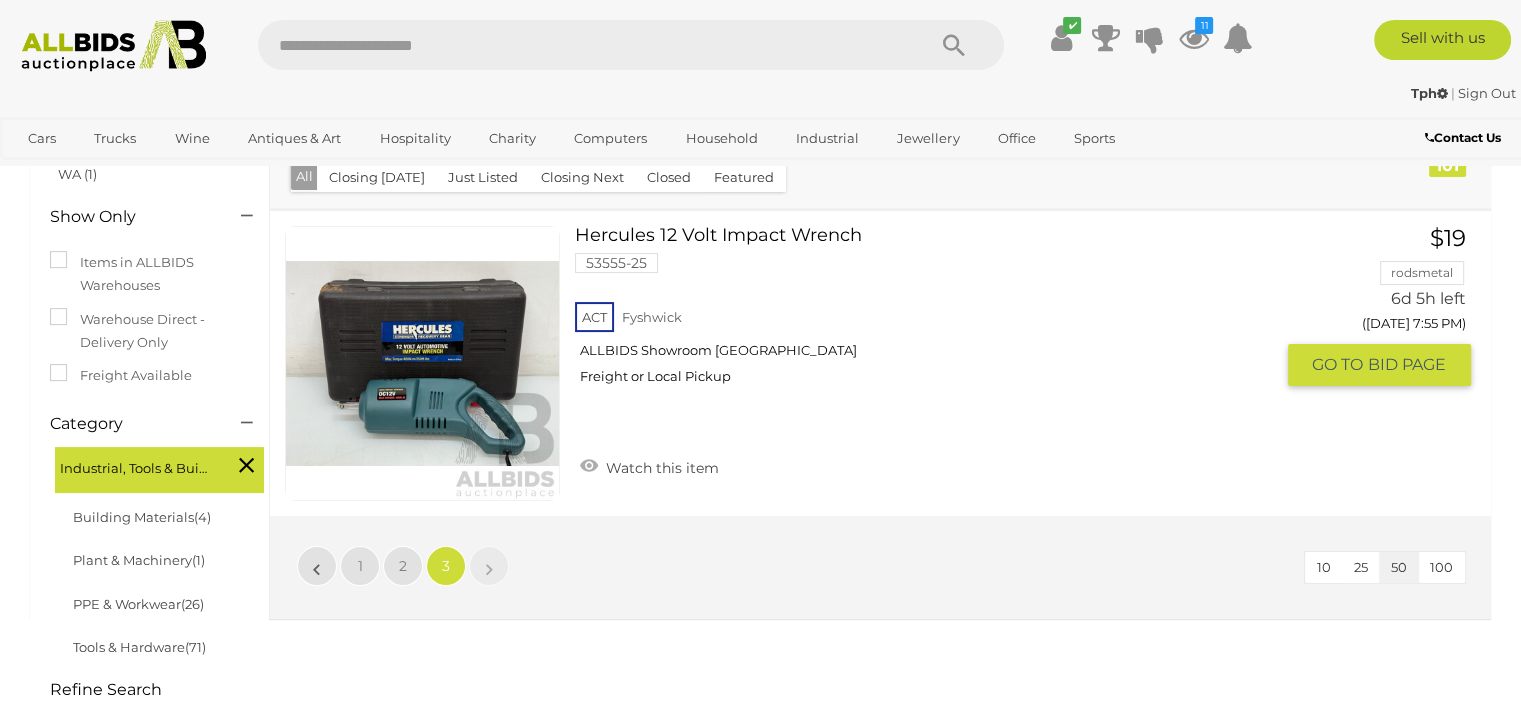 scroll, scrollTop: 266, scrollLeft: 0, axis: vertical 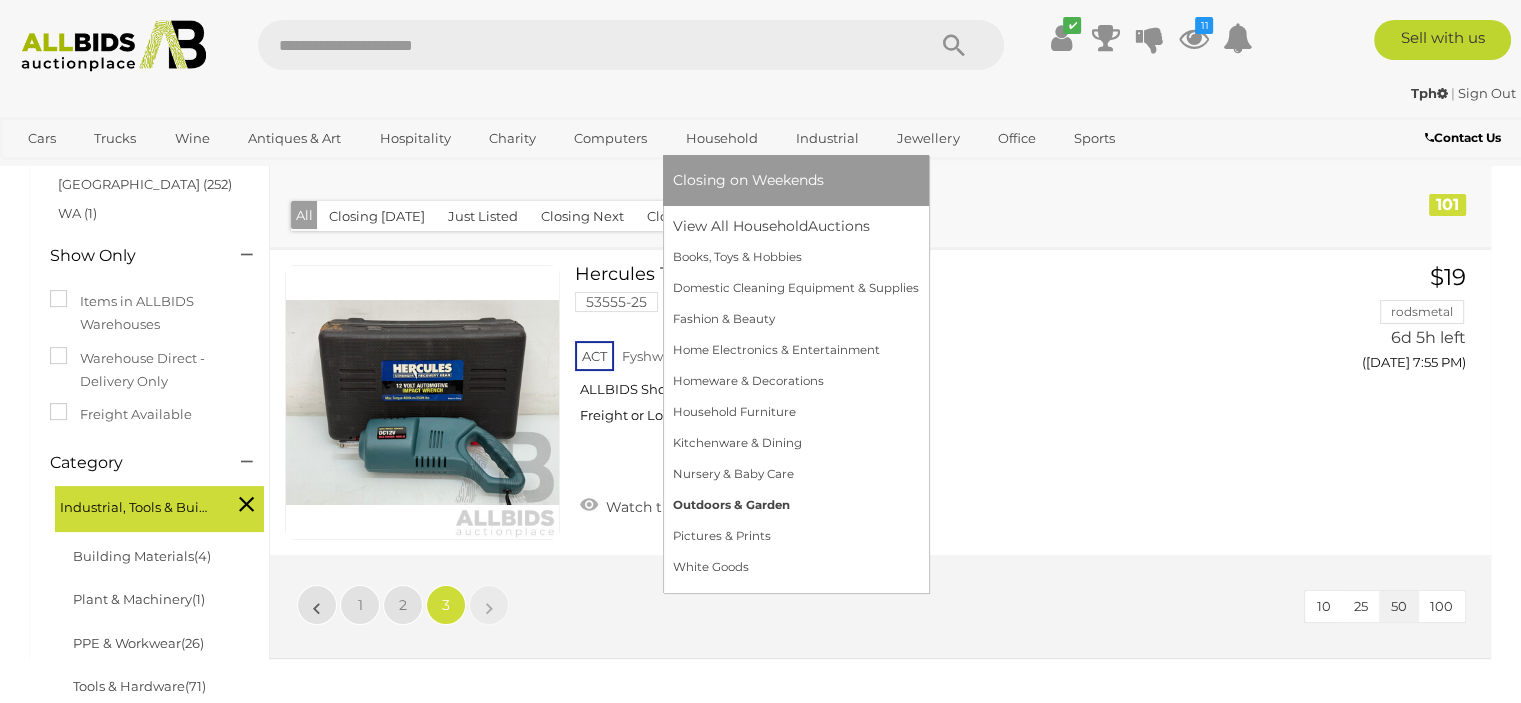 click on "Outdoors & Garden" at bounding box center (796, 505) 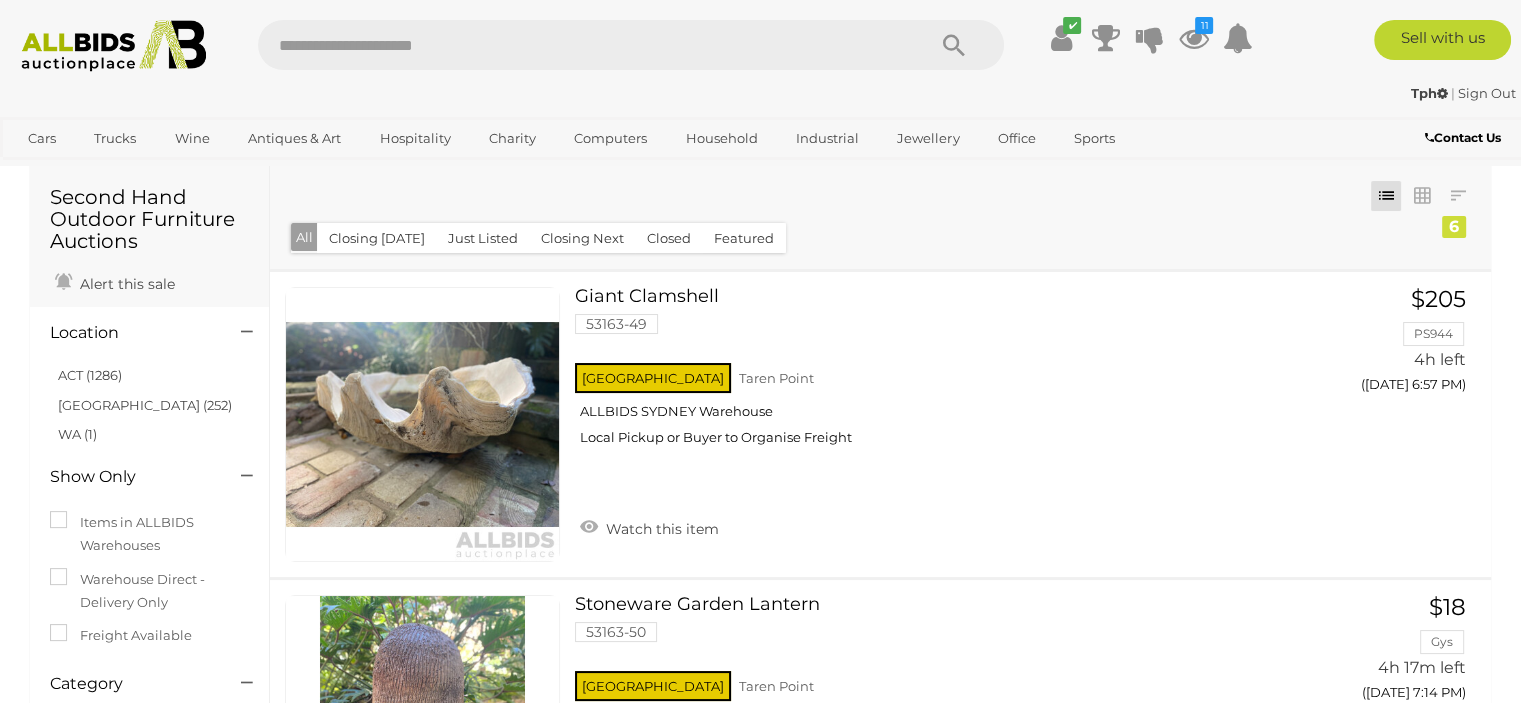 scroll, scrollTop: 0, scrollLeft: 0, axis: both 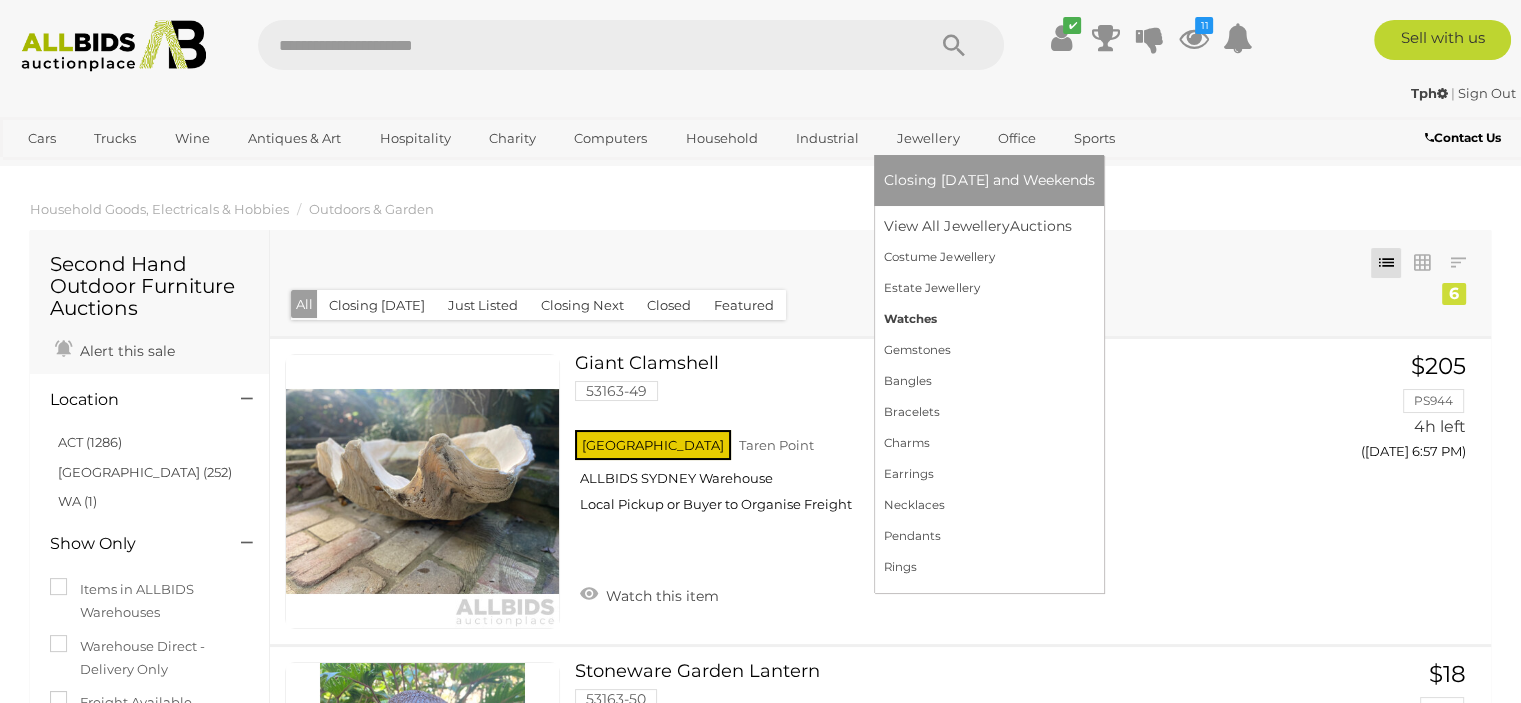 click on "Watches" at bounding box center (989, 319) 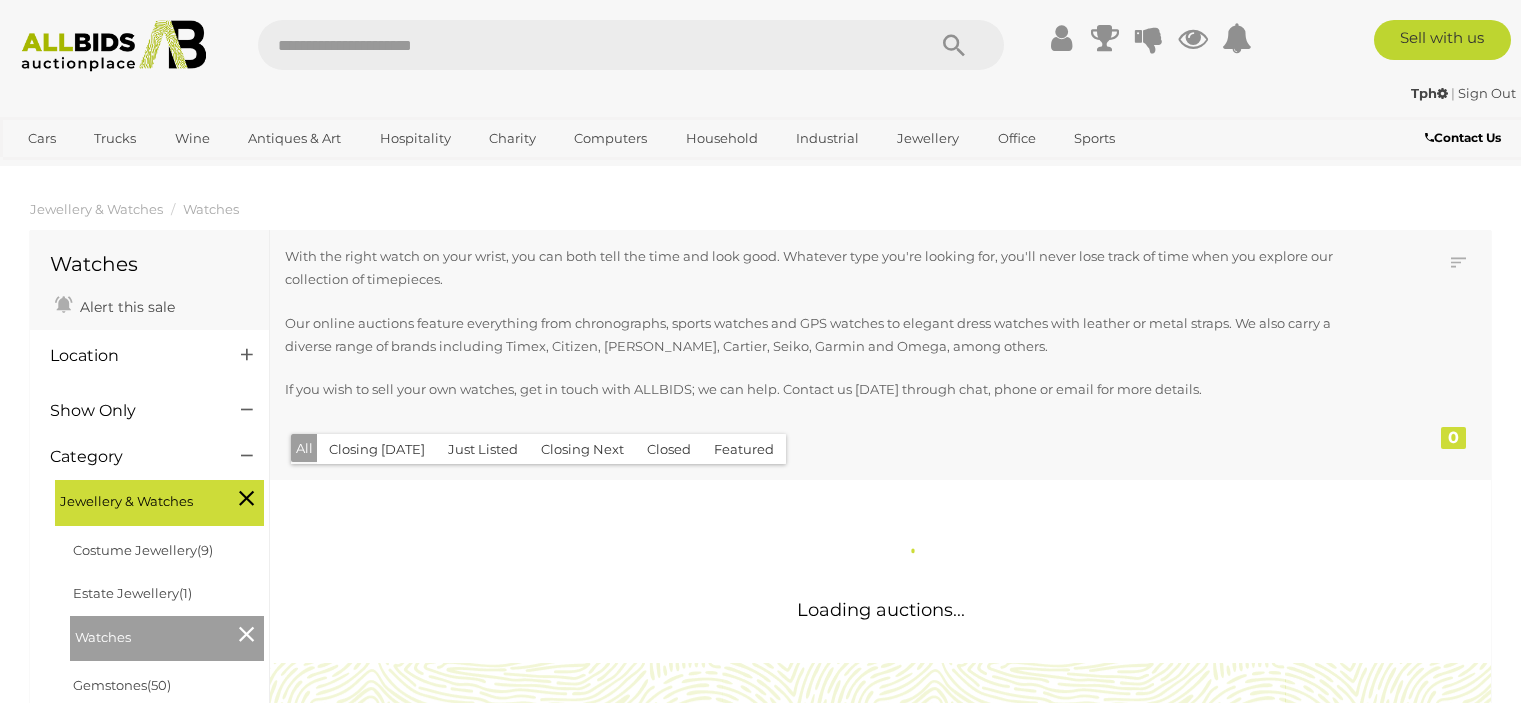 scroll, scrollTop: 0, scrollLeft: 0, axis: both 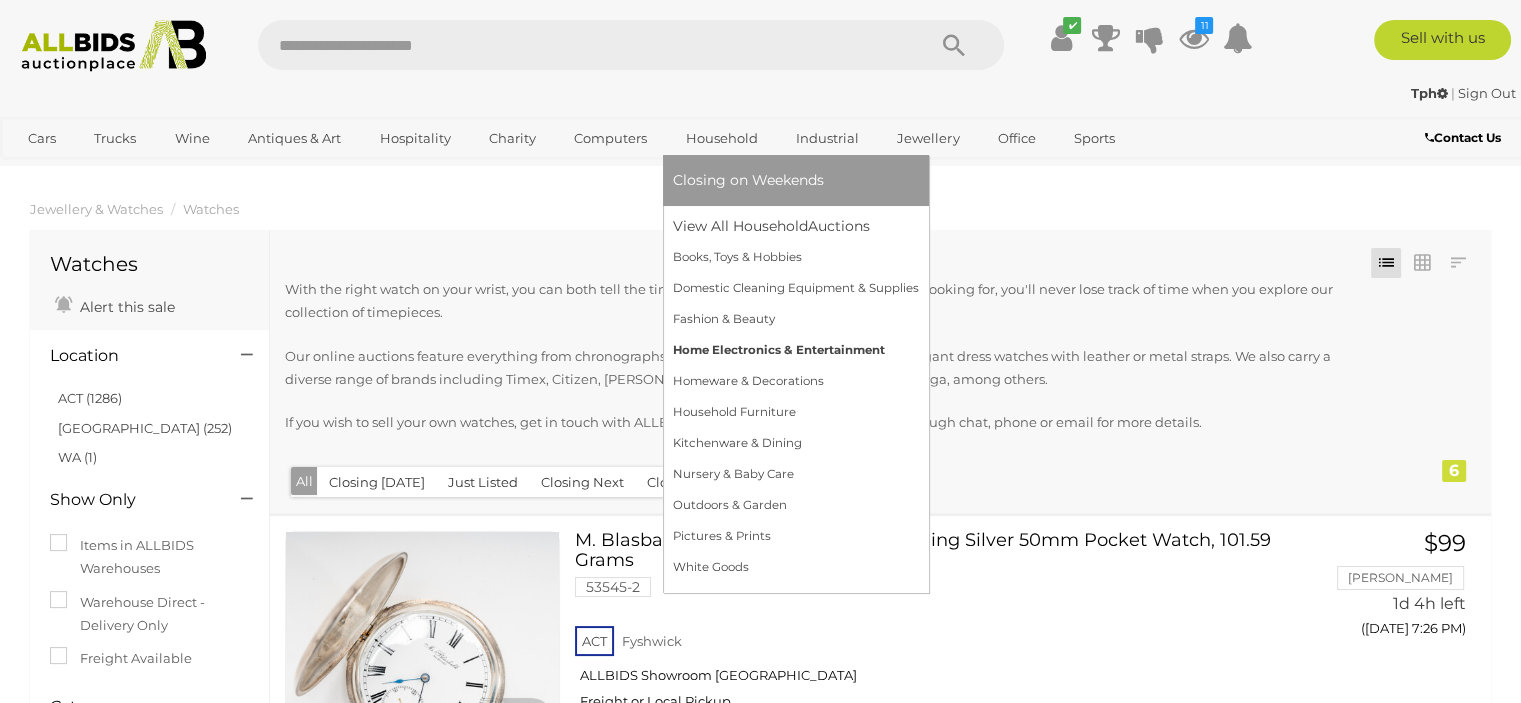click on "Home Electronics & Entertainment" at bounding box center [796, 350] 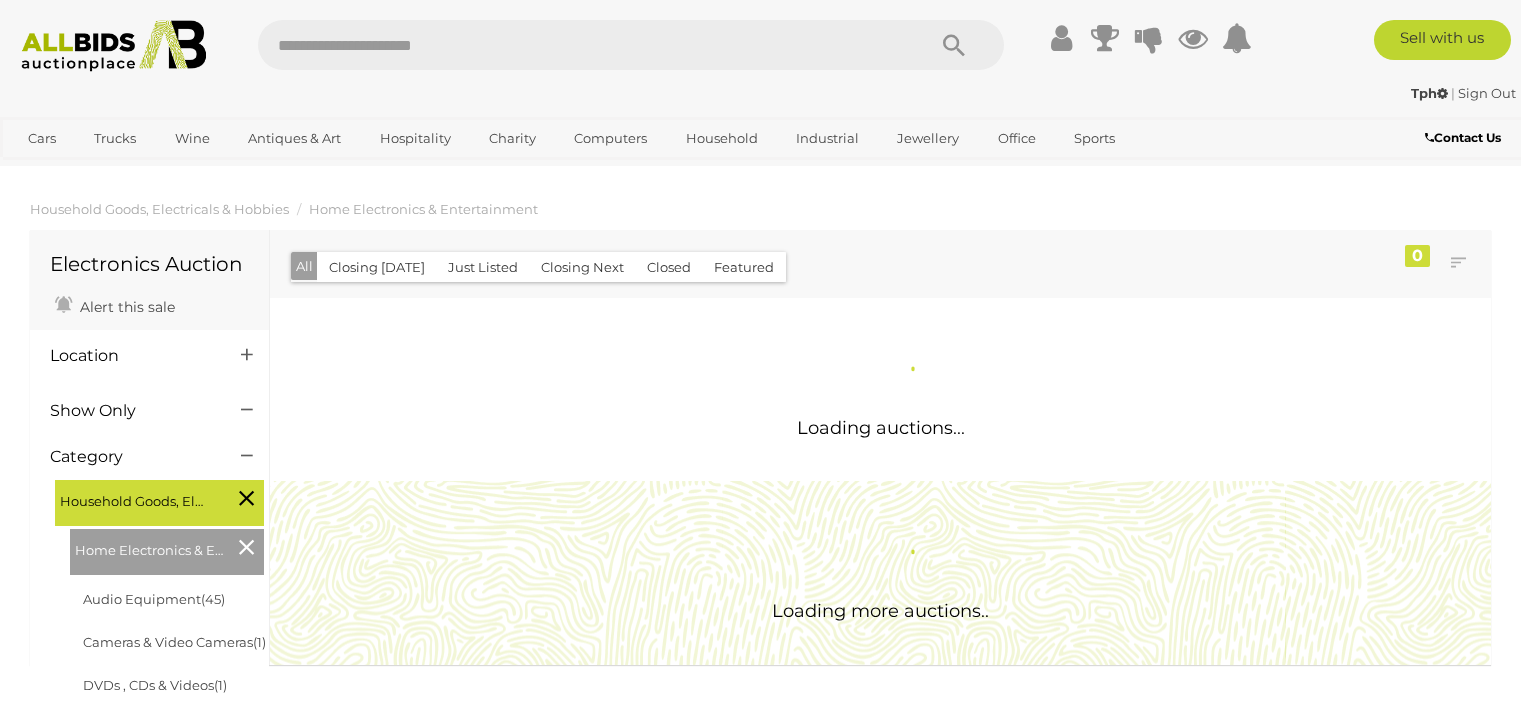 scroll, scrollTop: 0, scrollLeft: 0, axis: both 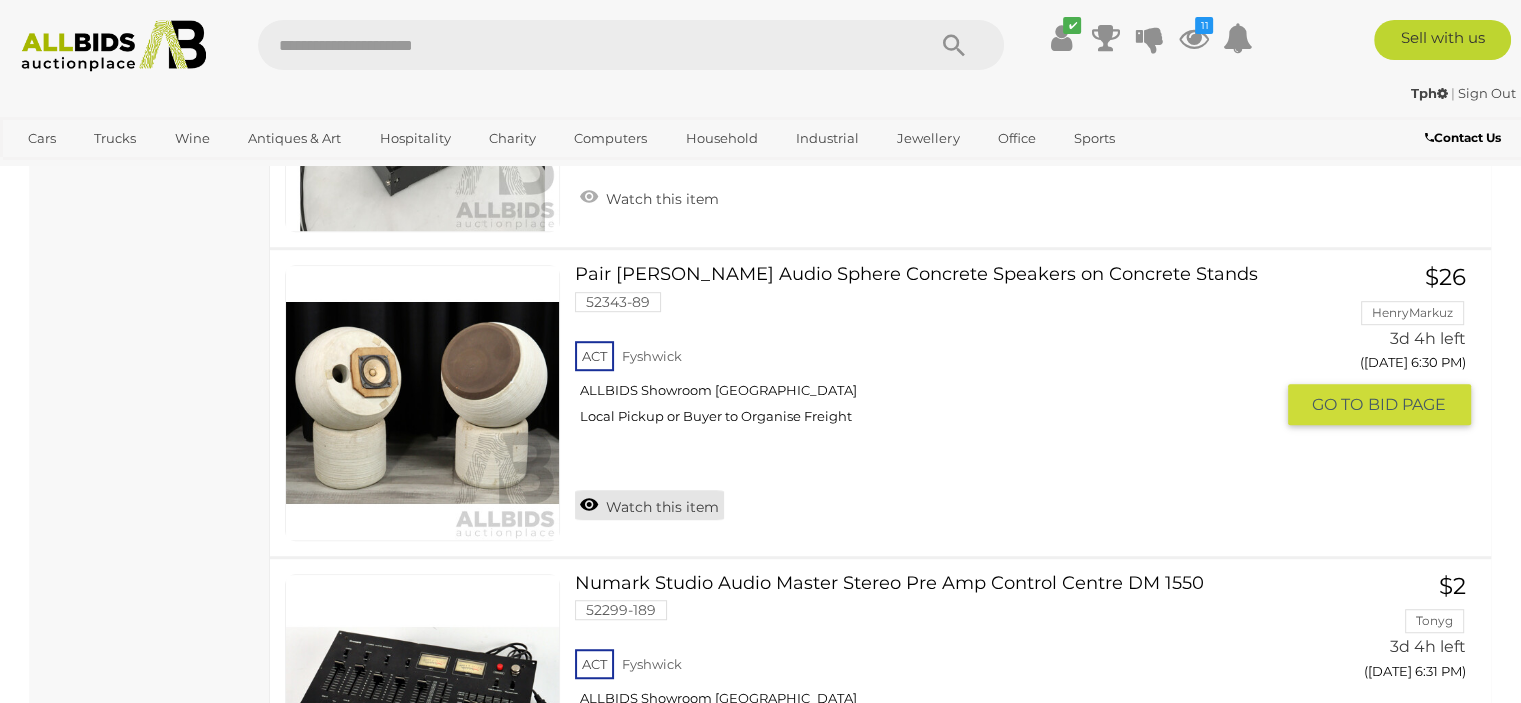 click on "Watch this item" at bounding box center (649, 505) 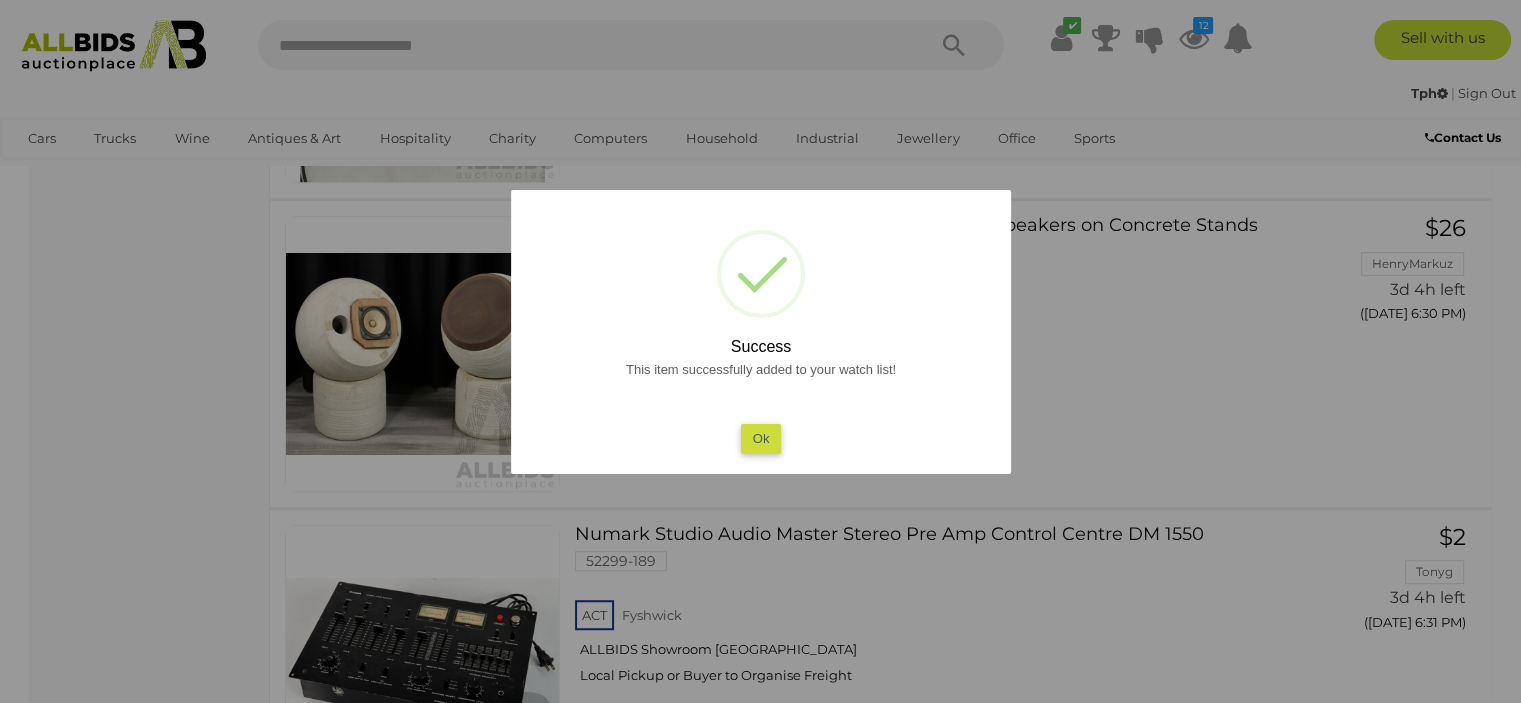 click on "Ok" at bounding box center [760, 438] 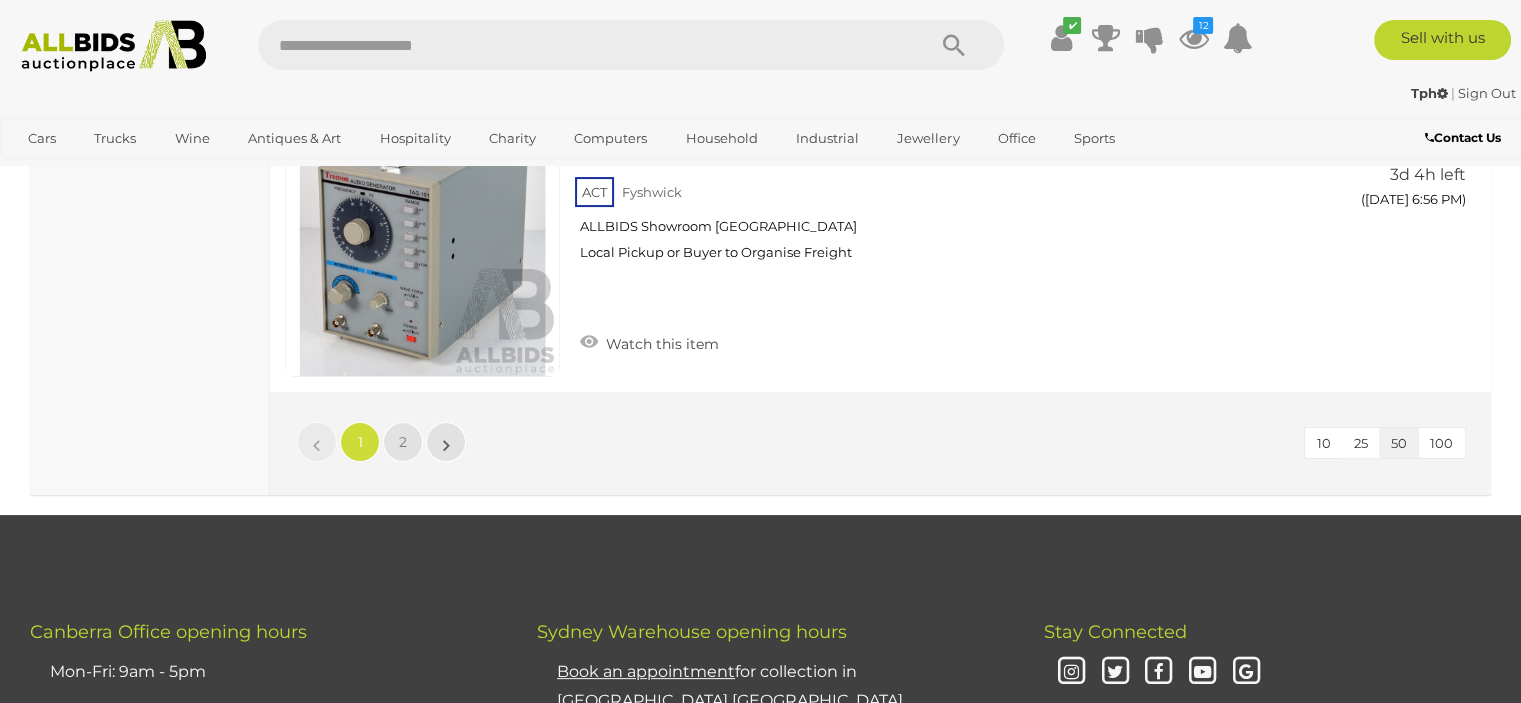 scroll, scrollTop: 15600, scrollLeft: 0, axis: vertical 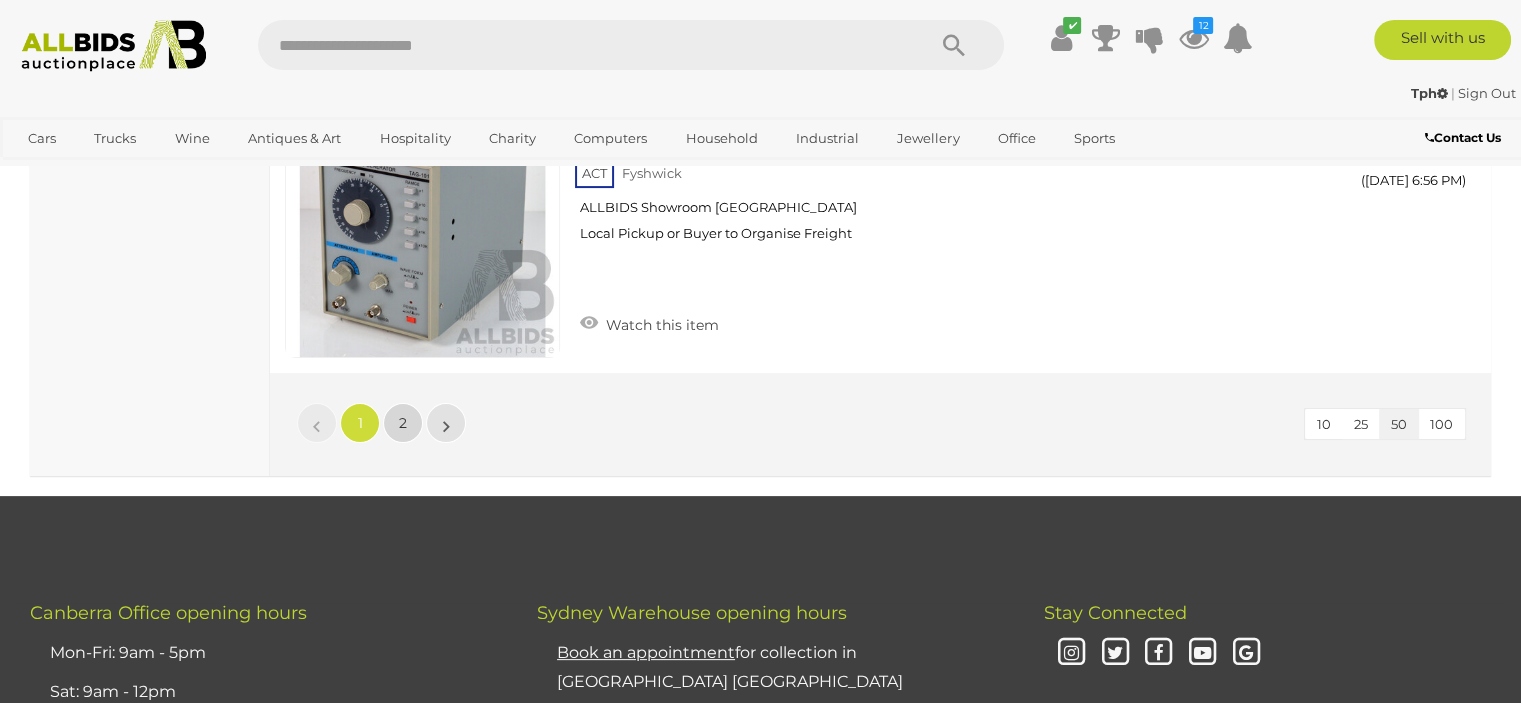 click on "2" at bounding box center (403, 423) 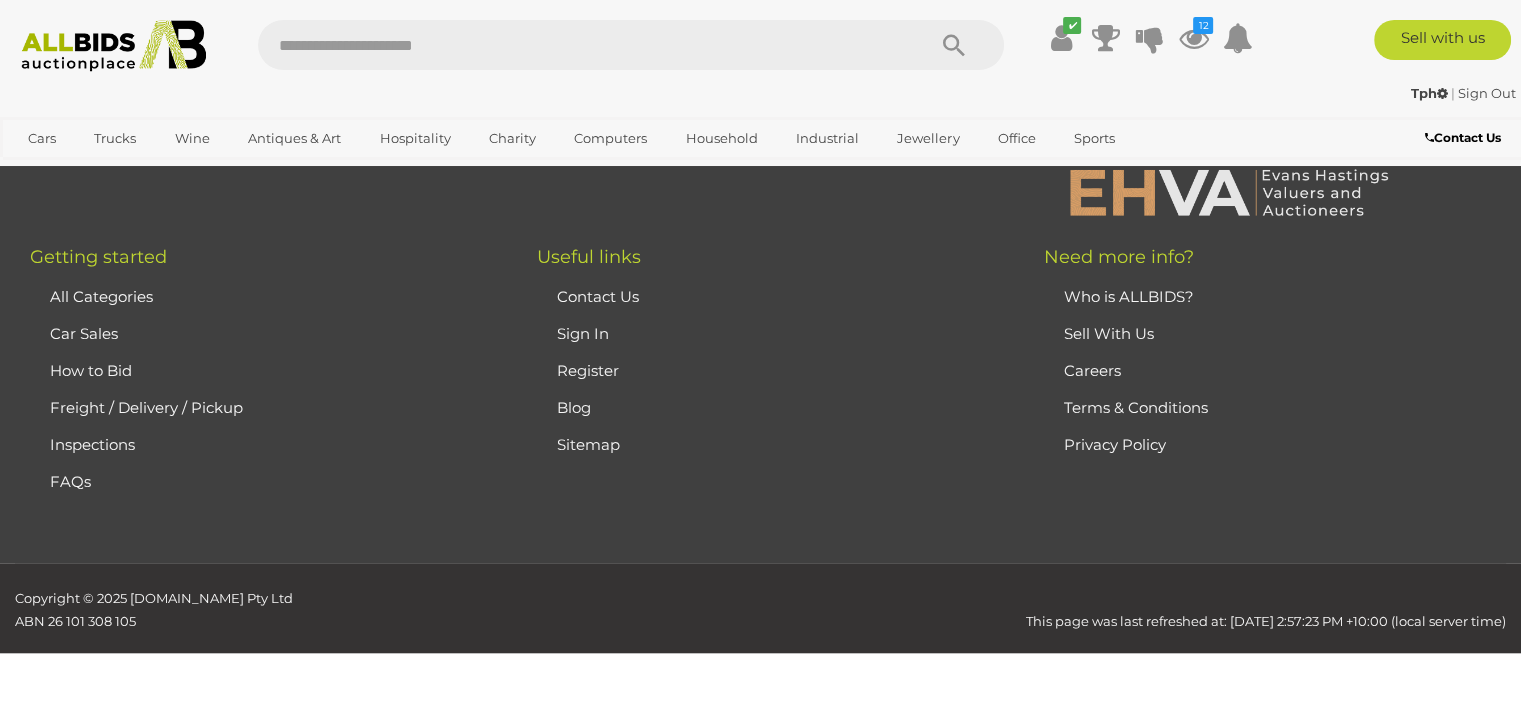 scroll, scrollTop: 131, scrollLeft: 0, axis: vertical 